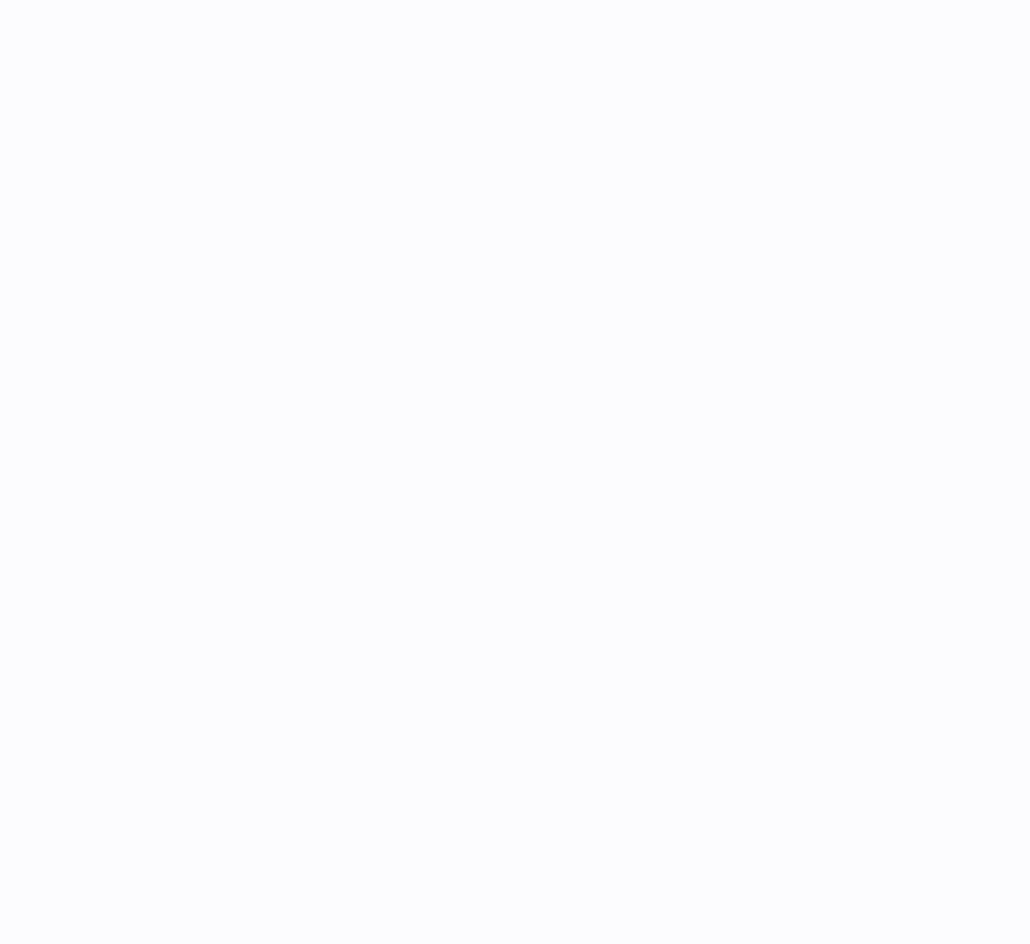 scroll, scrollTop: 0, scrollLeft: 0, axis: both 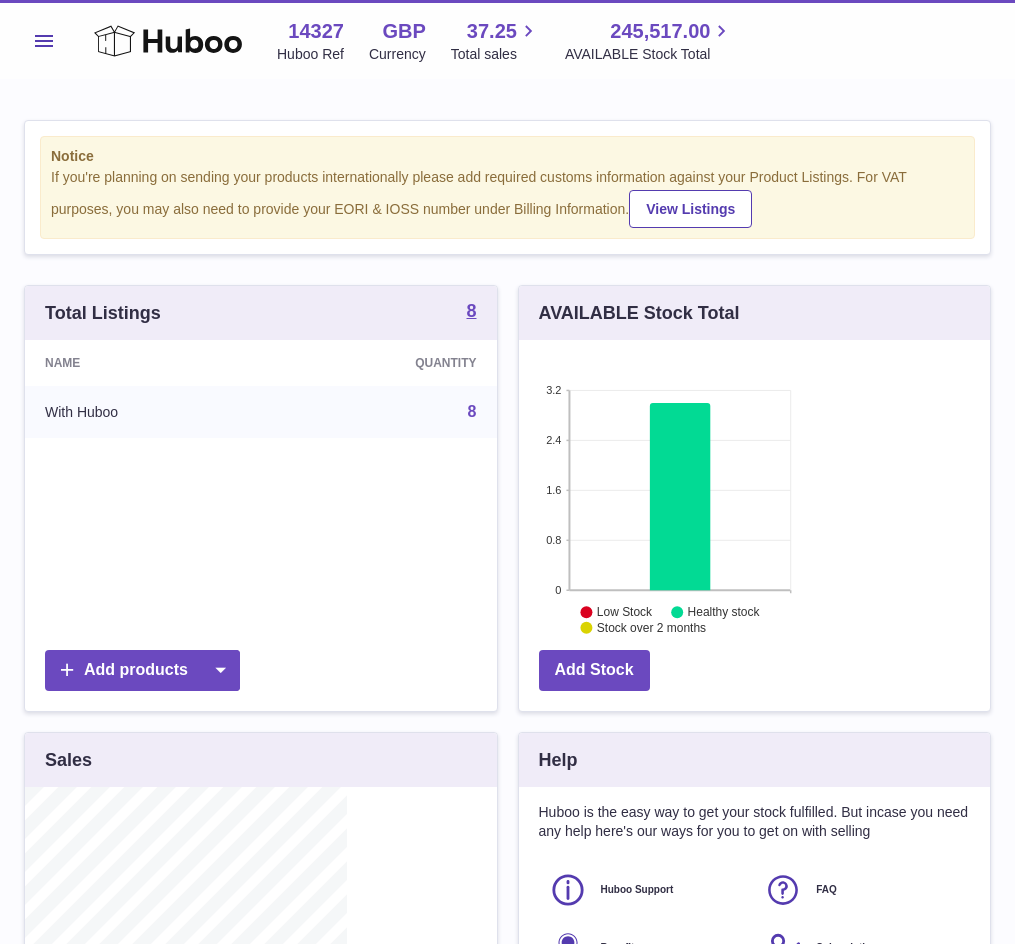 click on "Sales" at bounding box center [-133, 369] 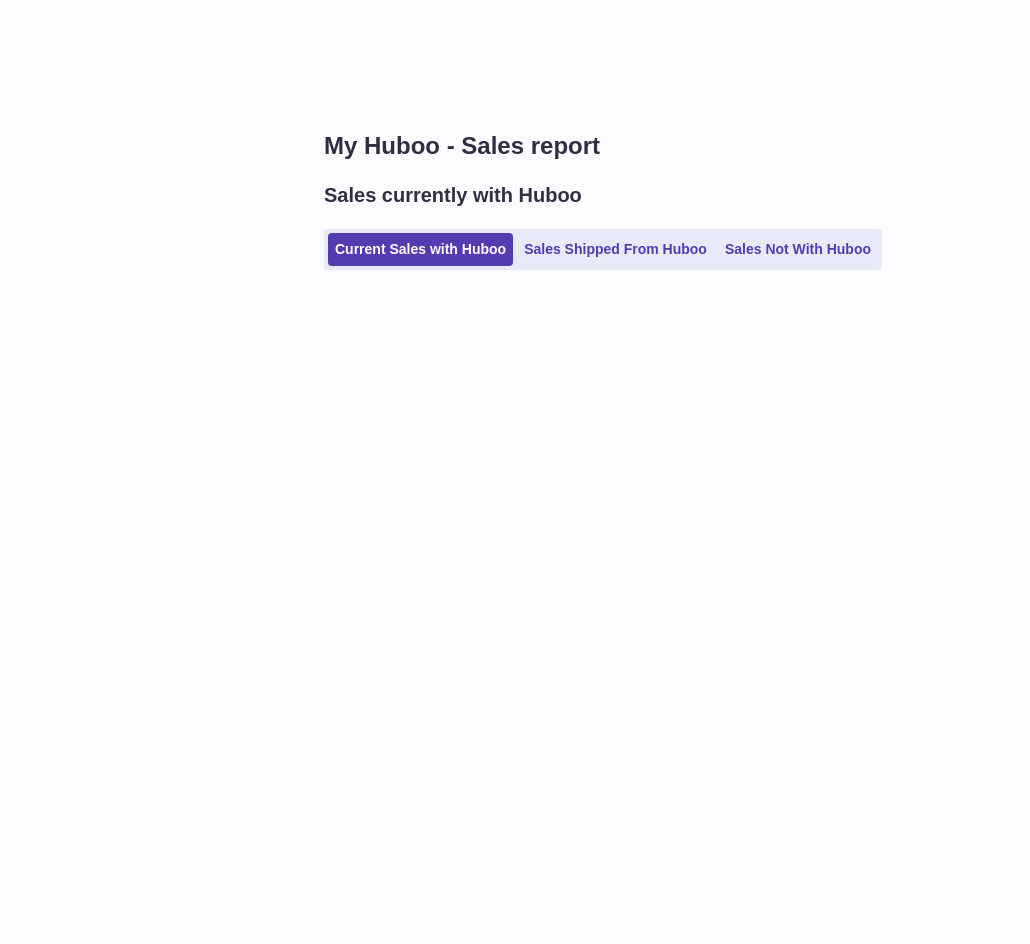 scroll, scrollTop: 0, scrollLeft: 0, axis: both 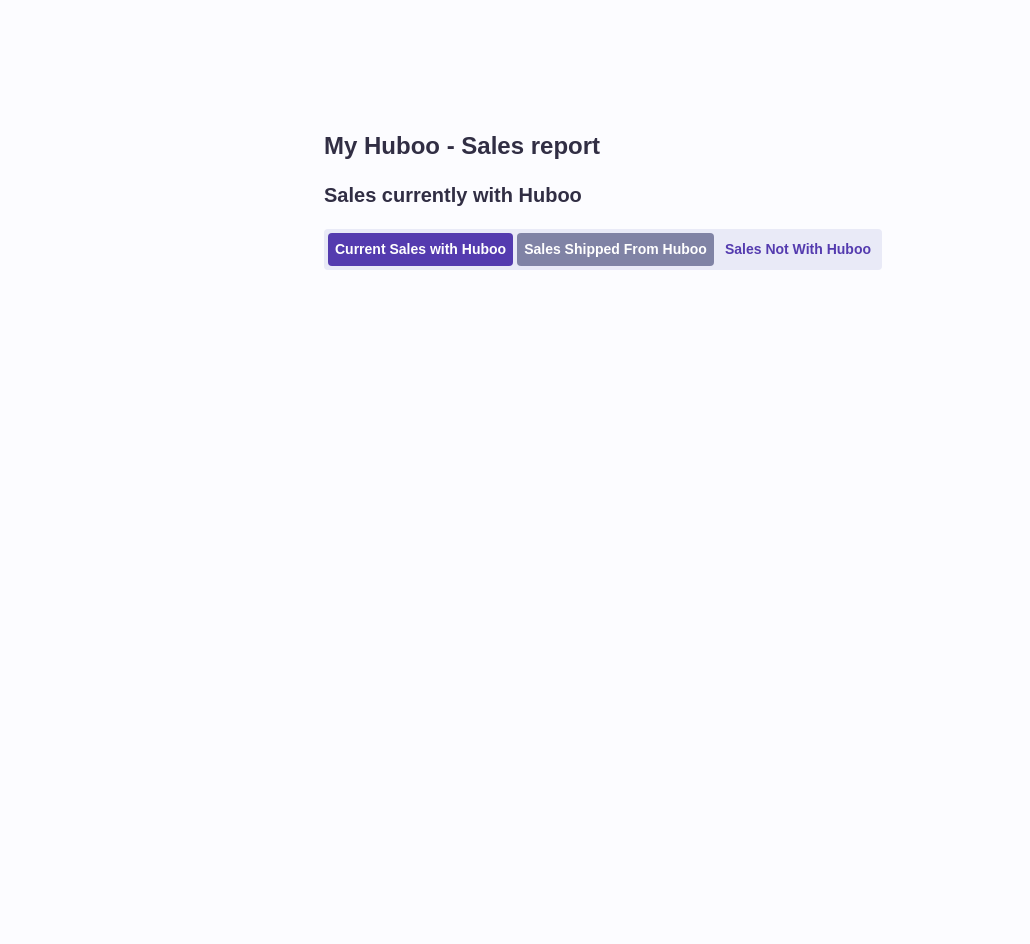 click on "Sales Shipped From Huboo" at bounding box center (615, 249) 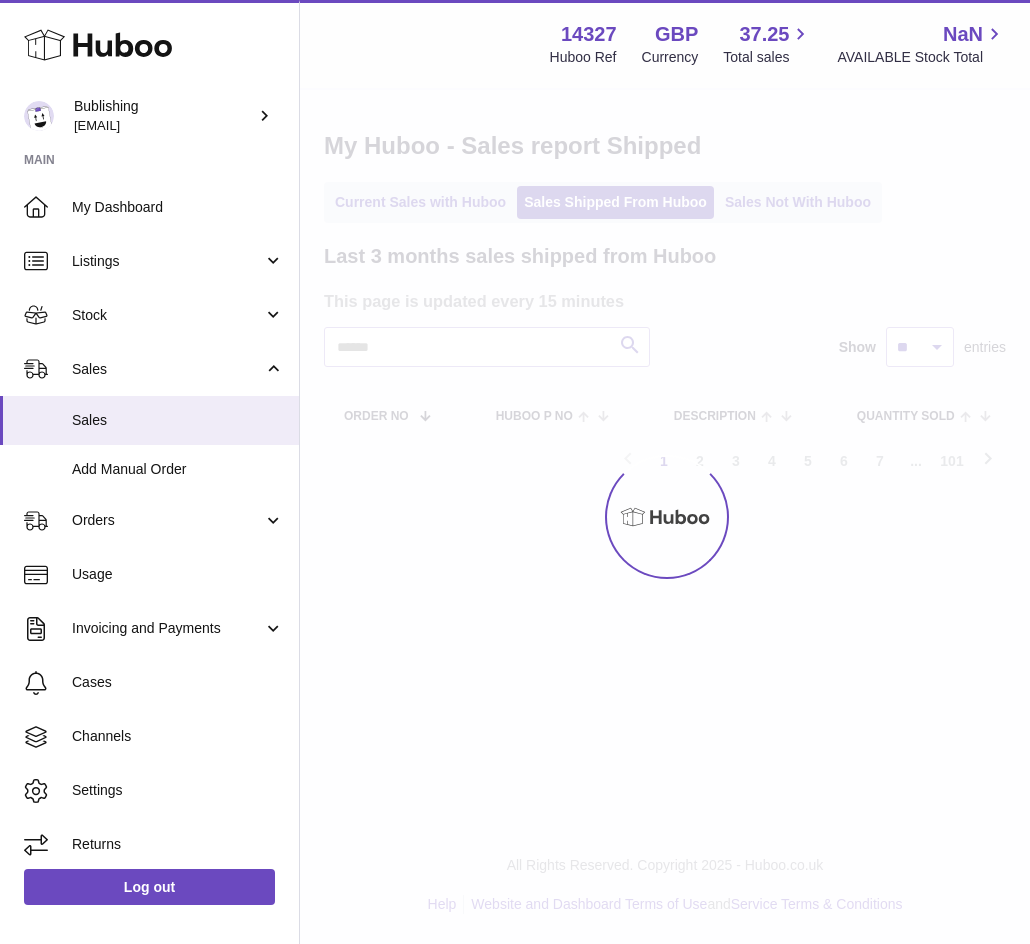 scroll, scrollTop: 0, scrollLeft: 0, axis: both 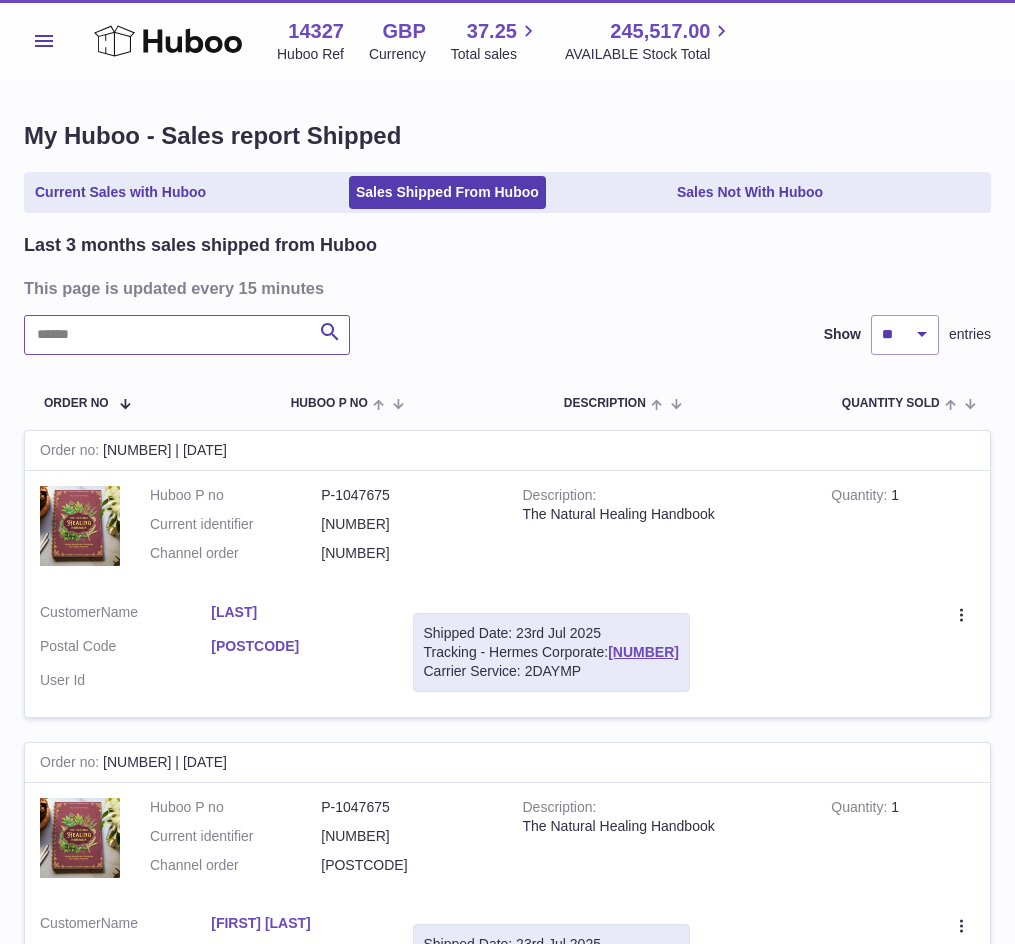 click at bounding box center [187, 335] 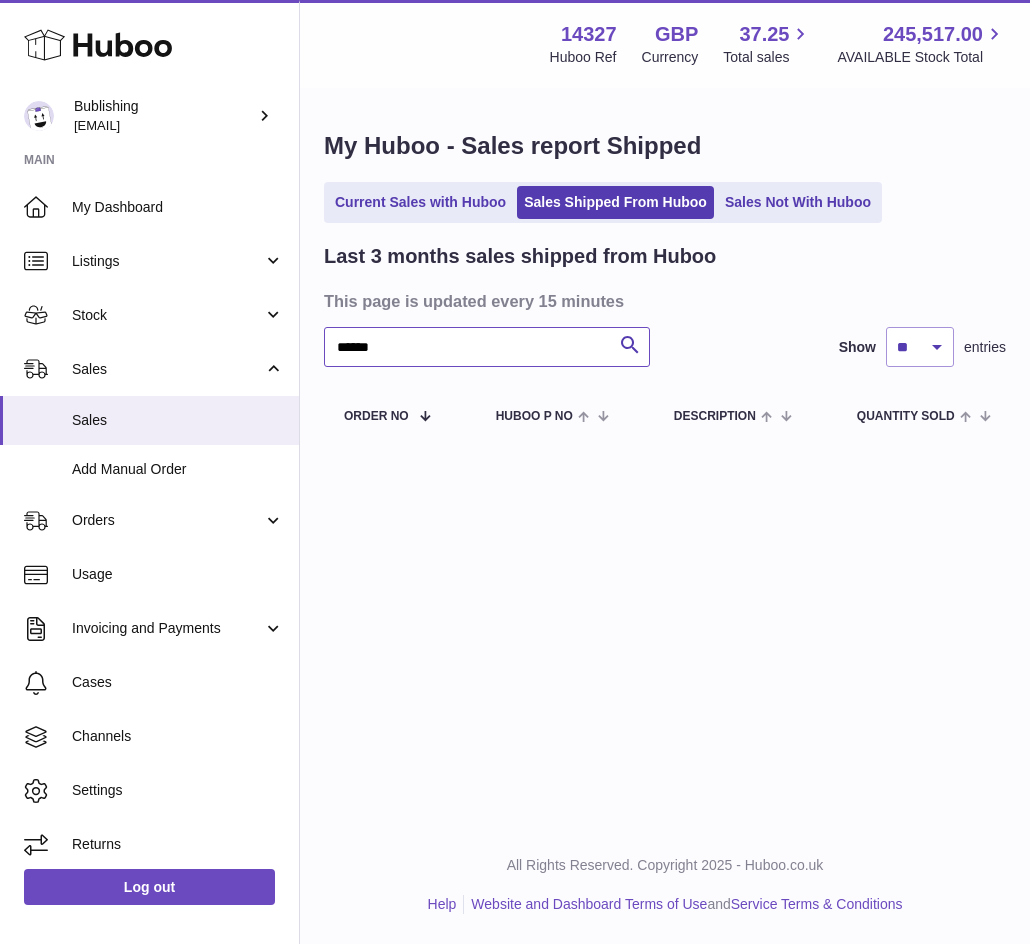type on "******" 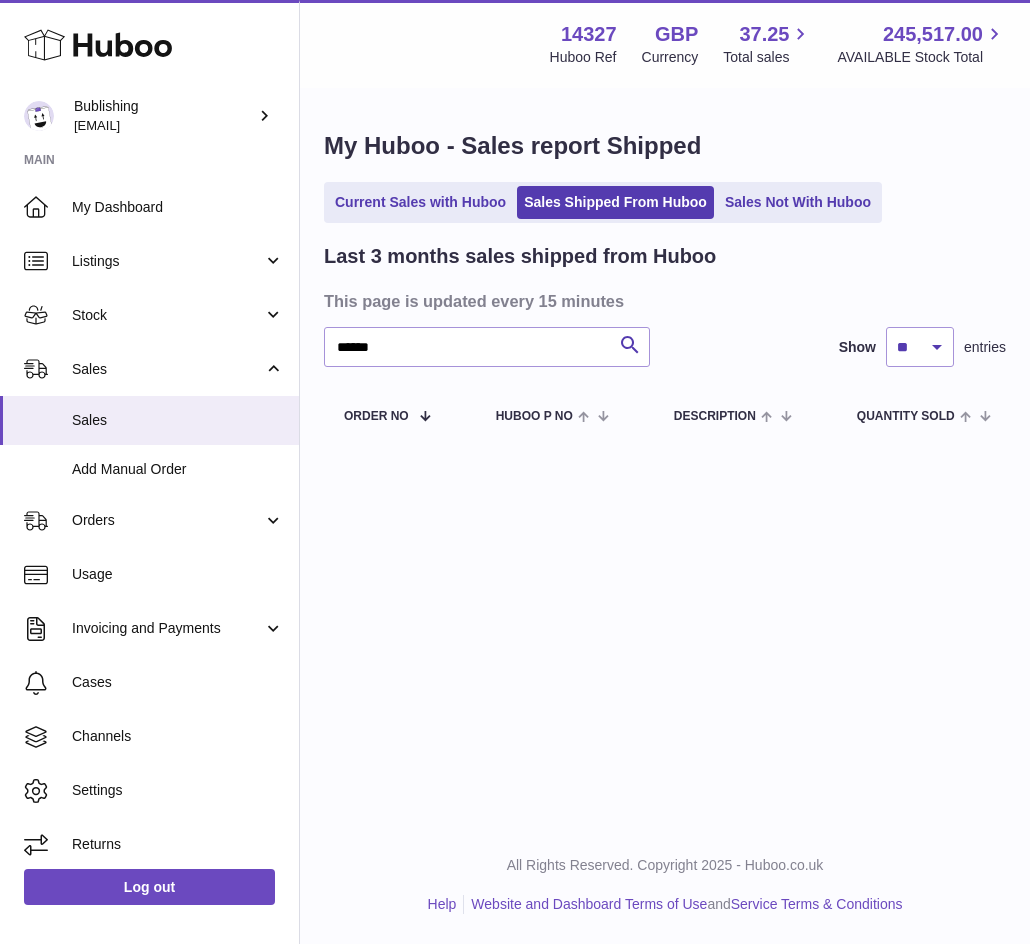 drag, startPoint x: 500, startPoint y: 536, endPoint x: 500, endPoint y: 523, distance: 13 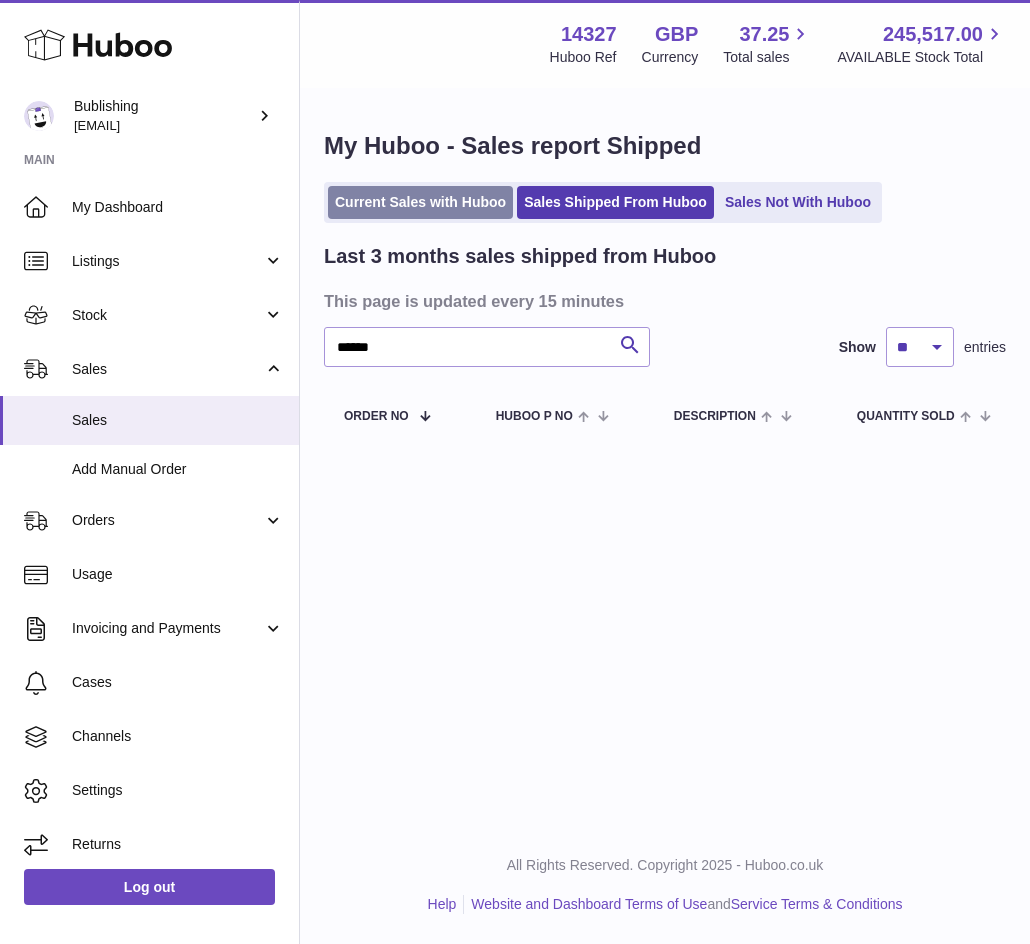 click on "Current Sales with Huboo" at bounding box center [420, 202] 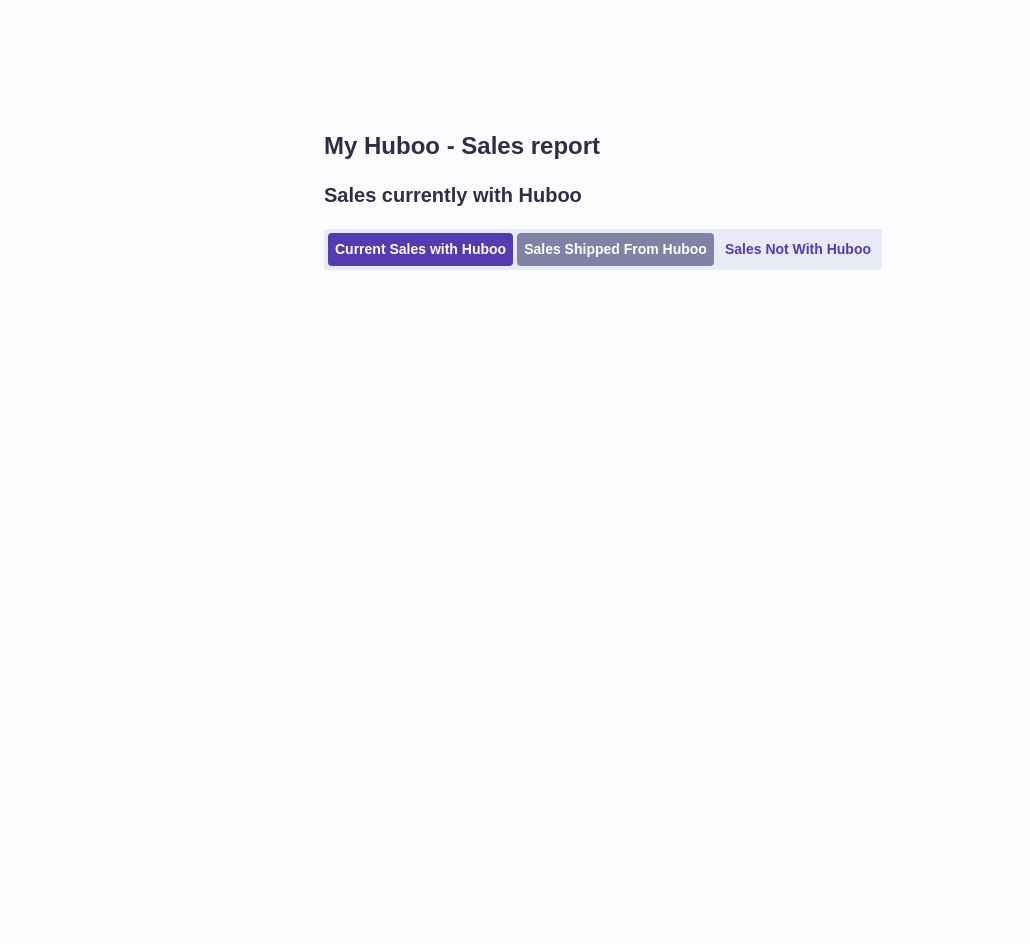 scroll, scrollTop: 0, scrollLeft: 0, axis: both 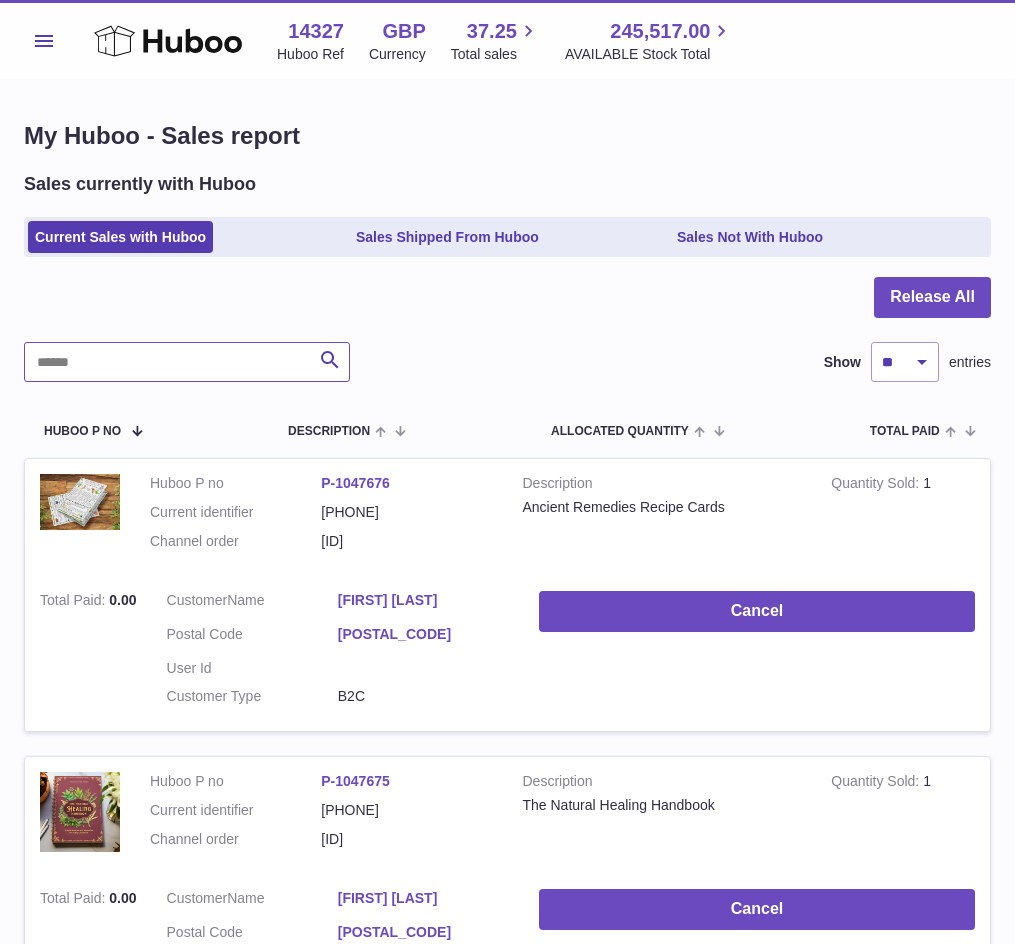 click at bounding box center (187, 362) 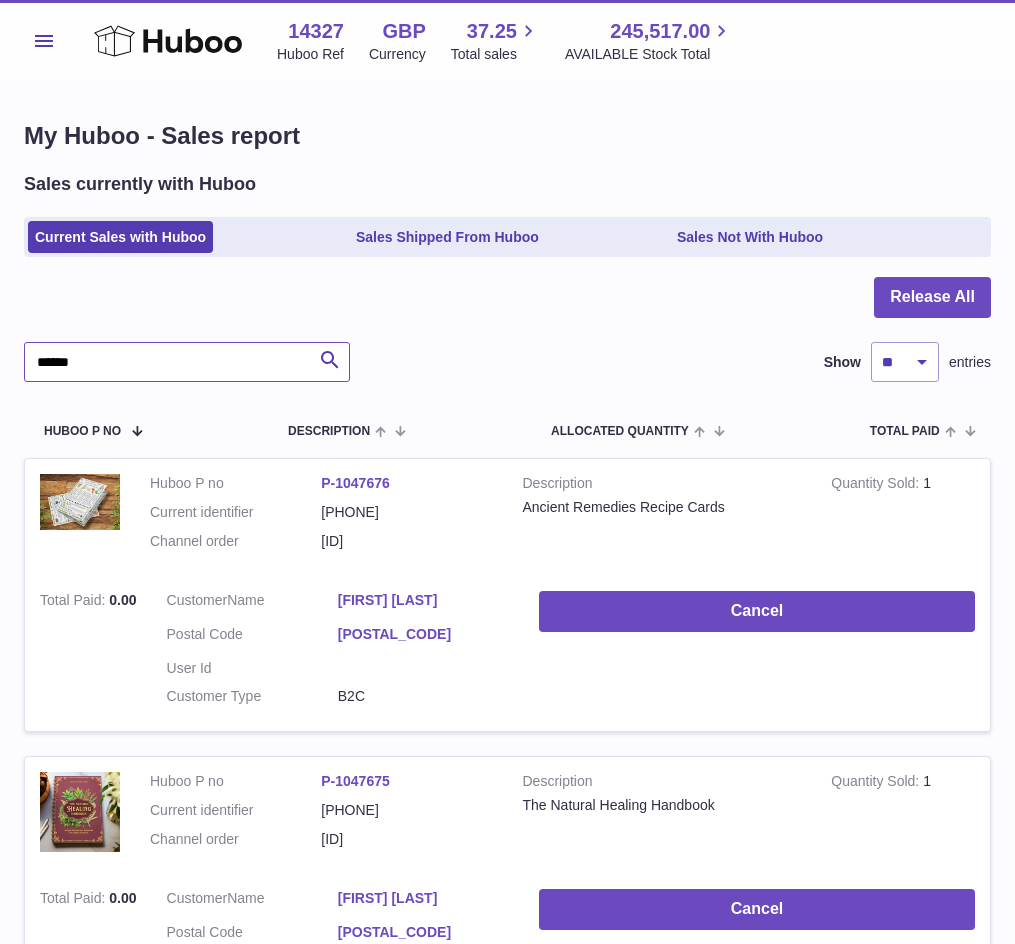 type on "******" 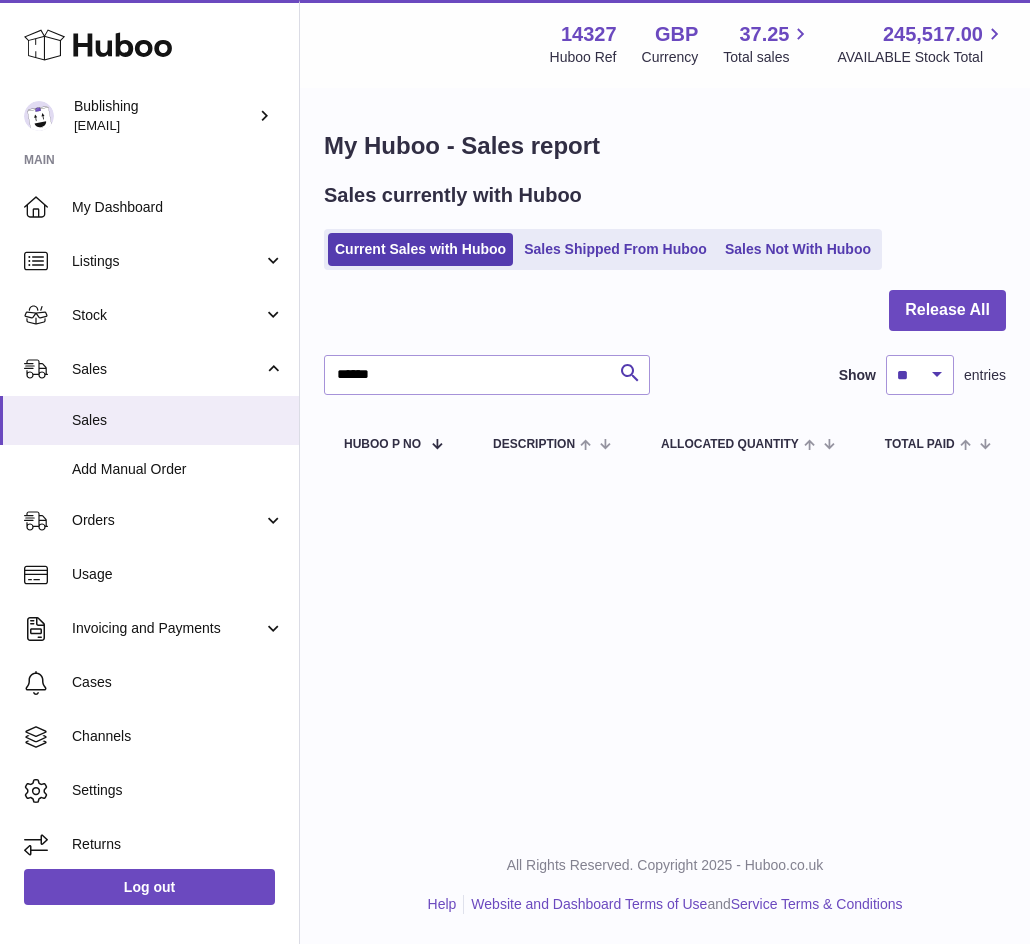 click on "Sales currently with Huboo" at bounding box center [665, 195] 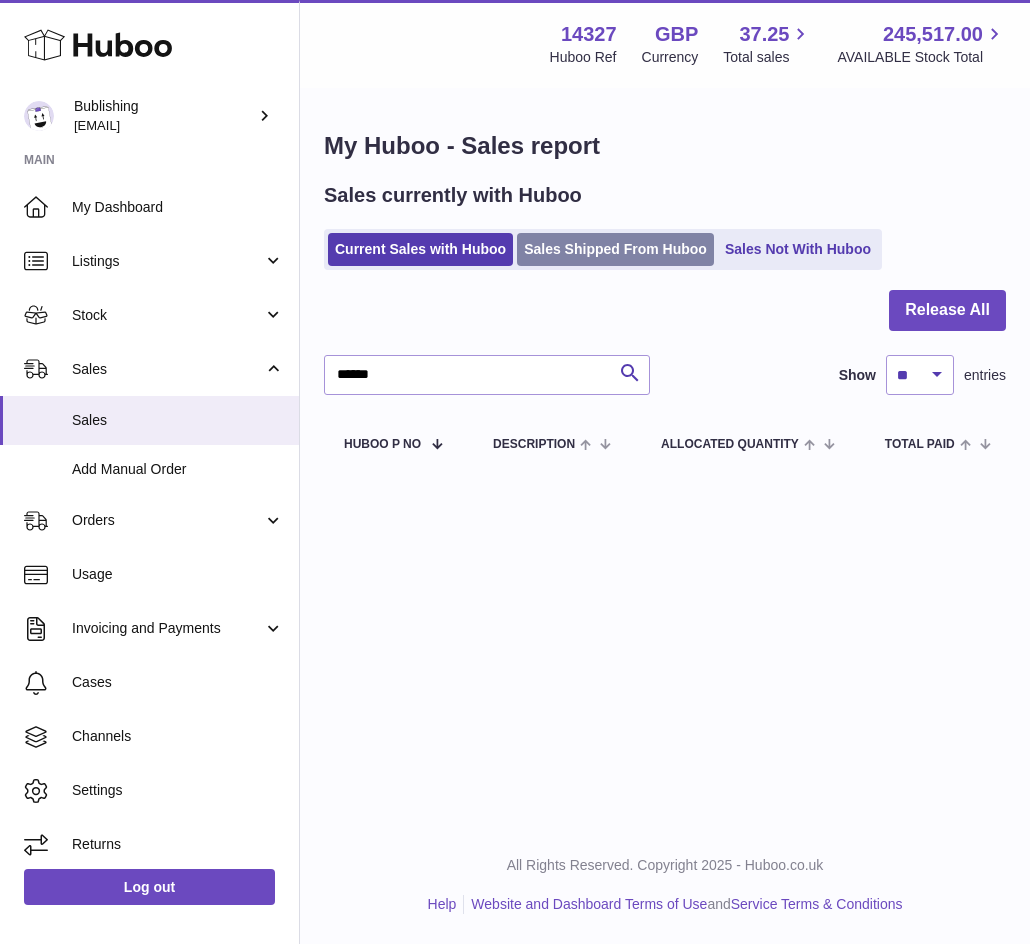click on "Sales Shipped From Huboo" at bounding box center (615, 249) 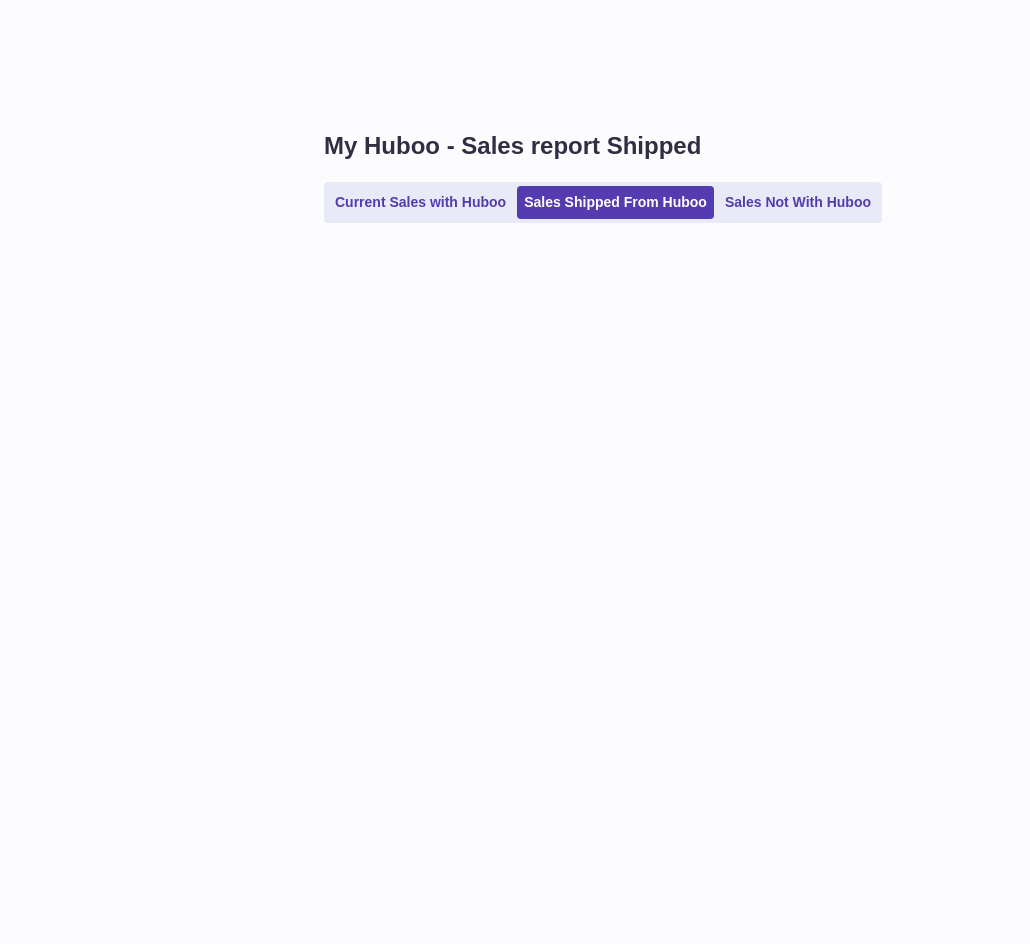 scroll, scrollTop: 0, scrollLeft: 0, axis: both 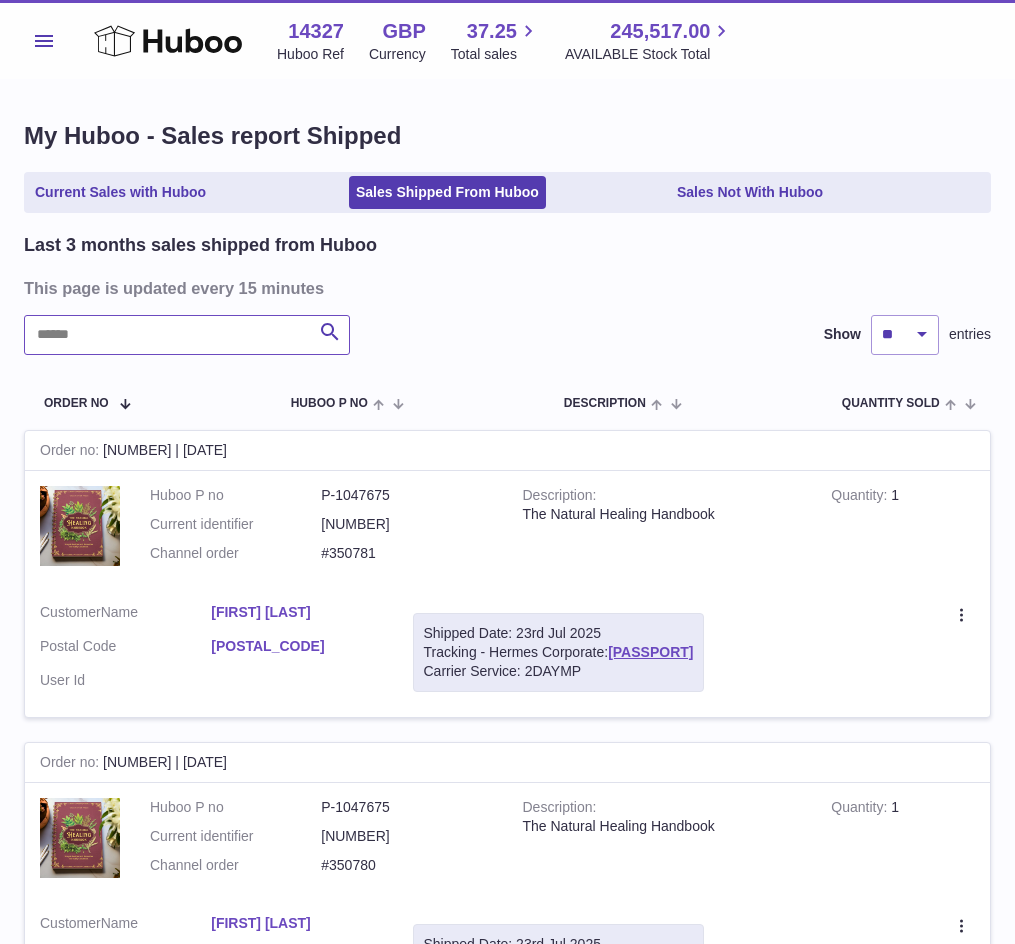 click at bounding box center (187, 335) 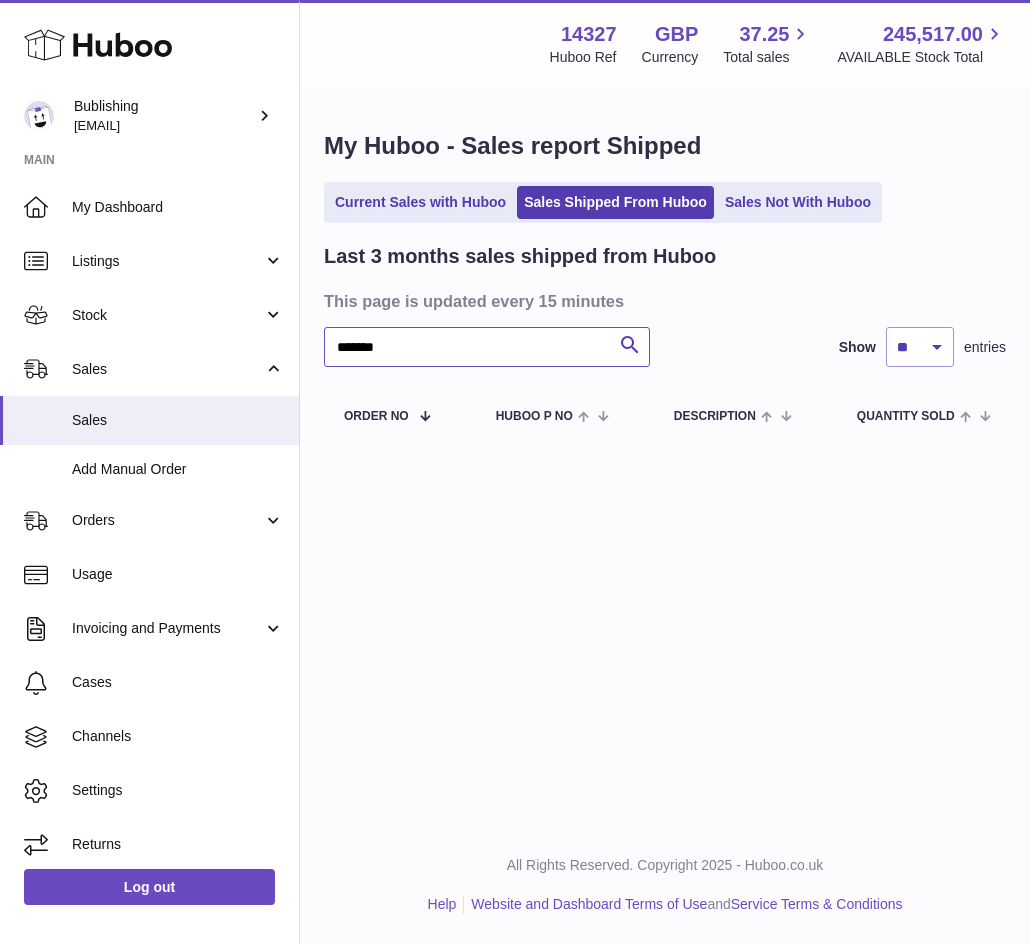 type on "*******" 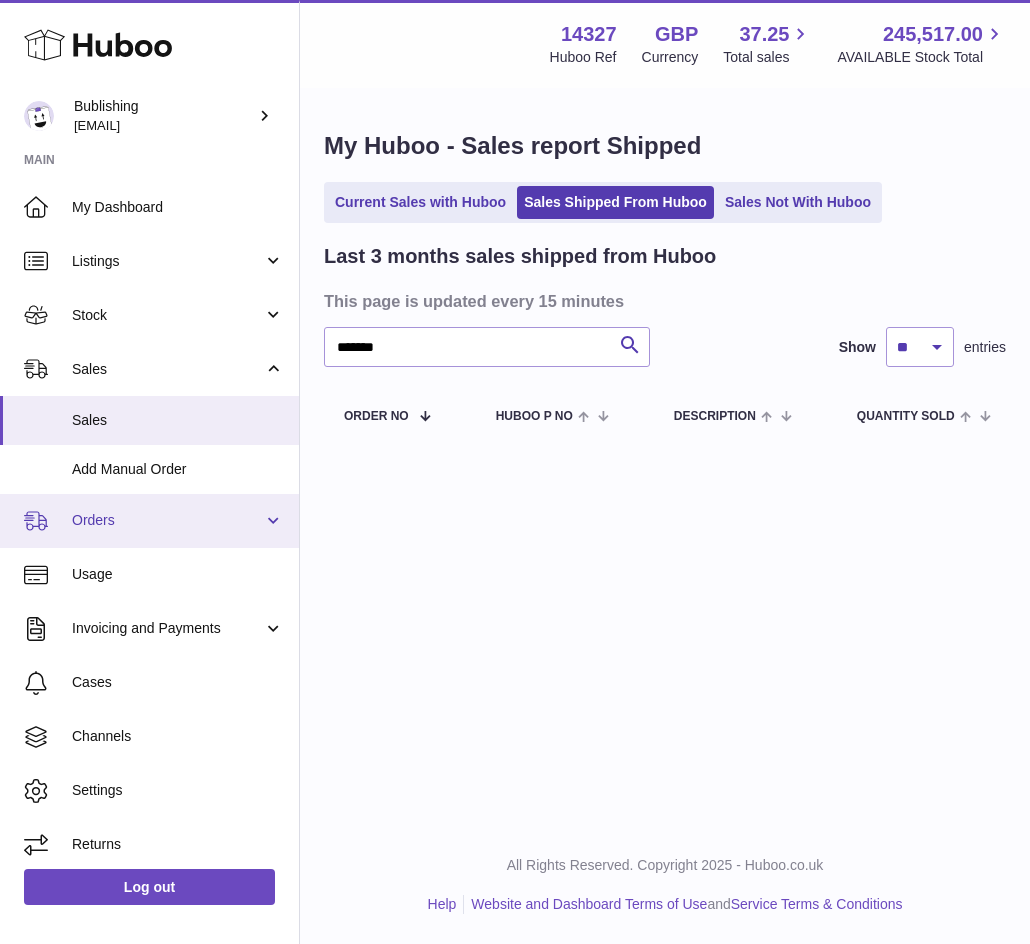 click on "Orders" at bounding box center [167, 520] 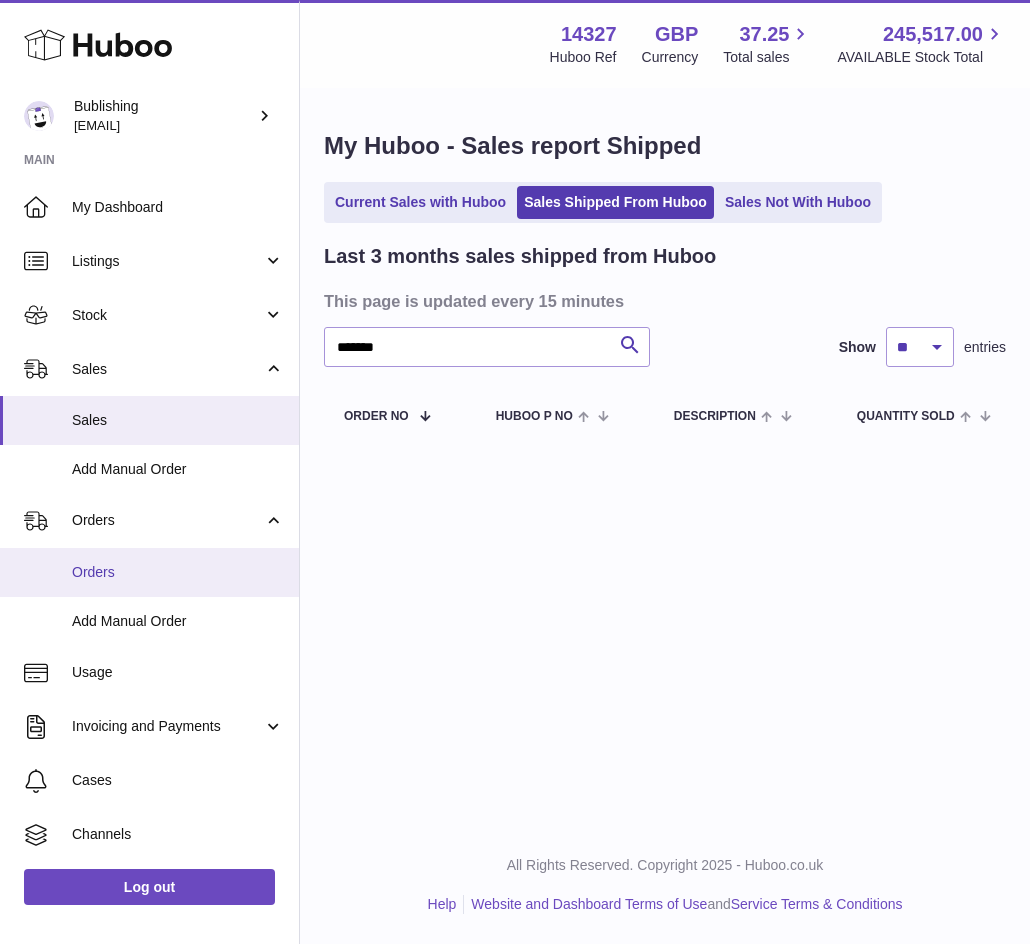 click on "Orders" at bounding box center [149, 572] 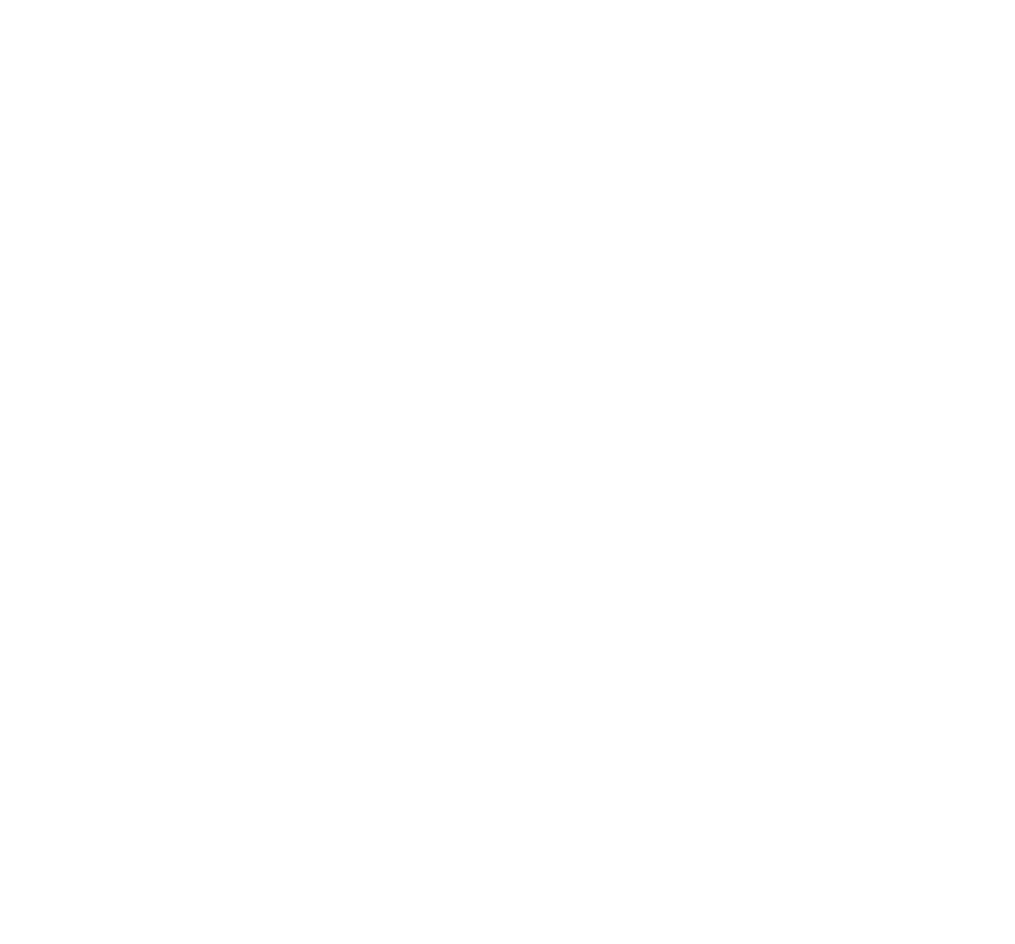 scroll, scrollTop: 0, scrollLeft: 0, axis: both 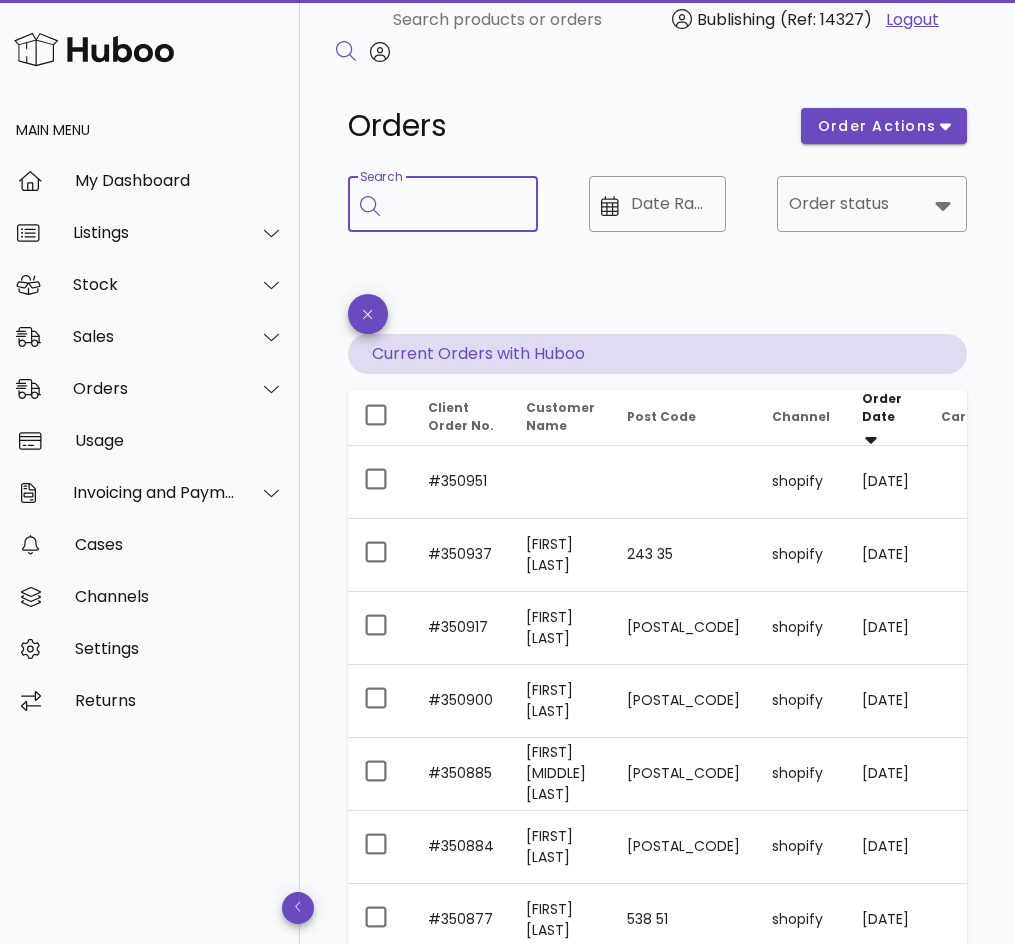 click on "Search" at bounding box center (457, 204) 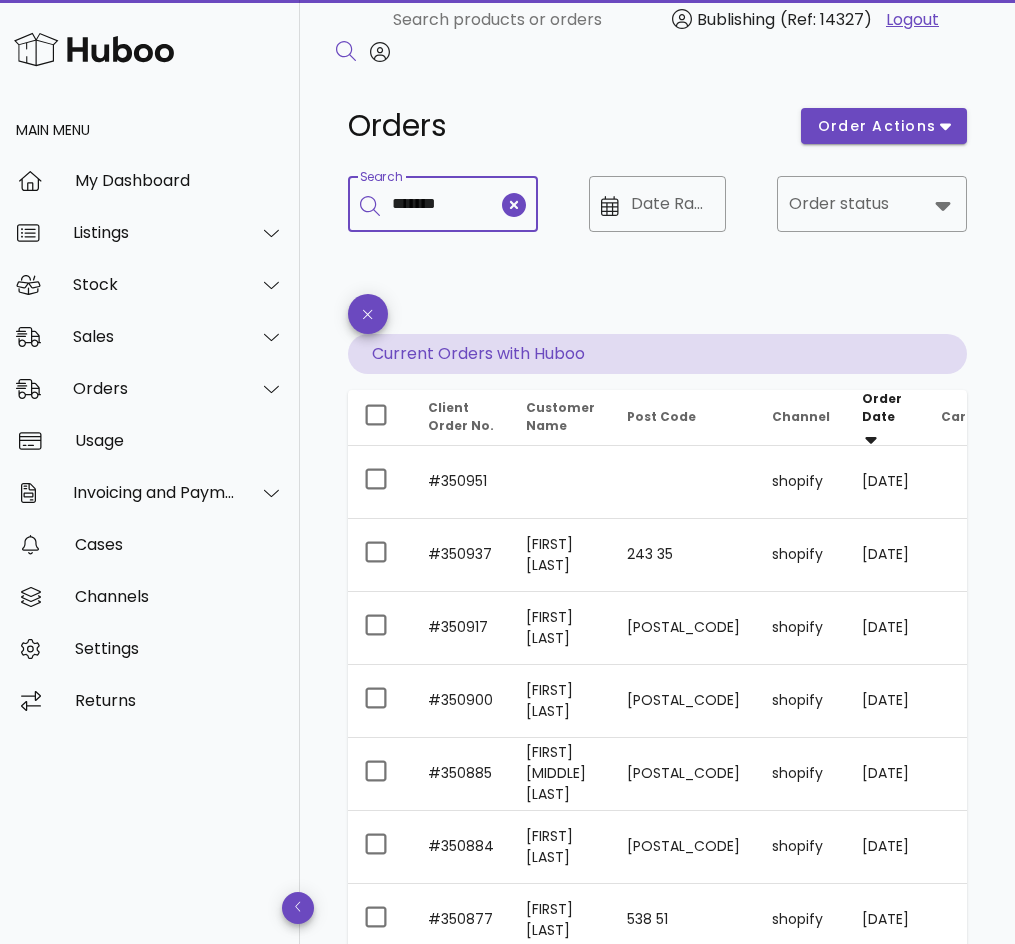 type on "*******" 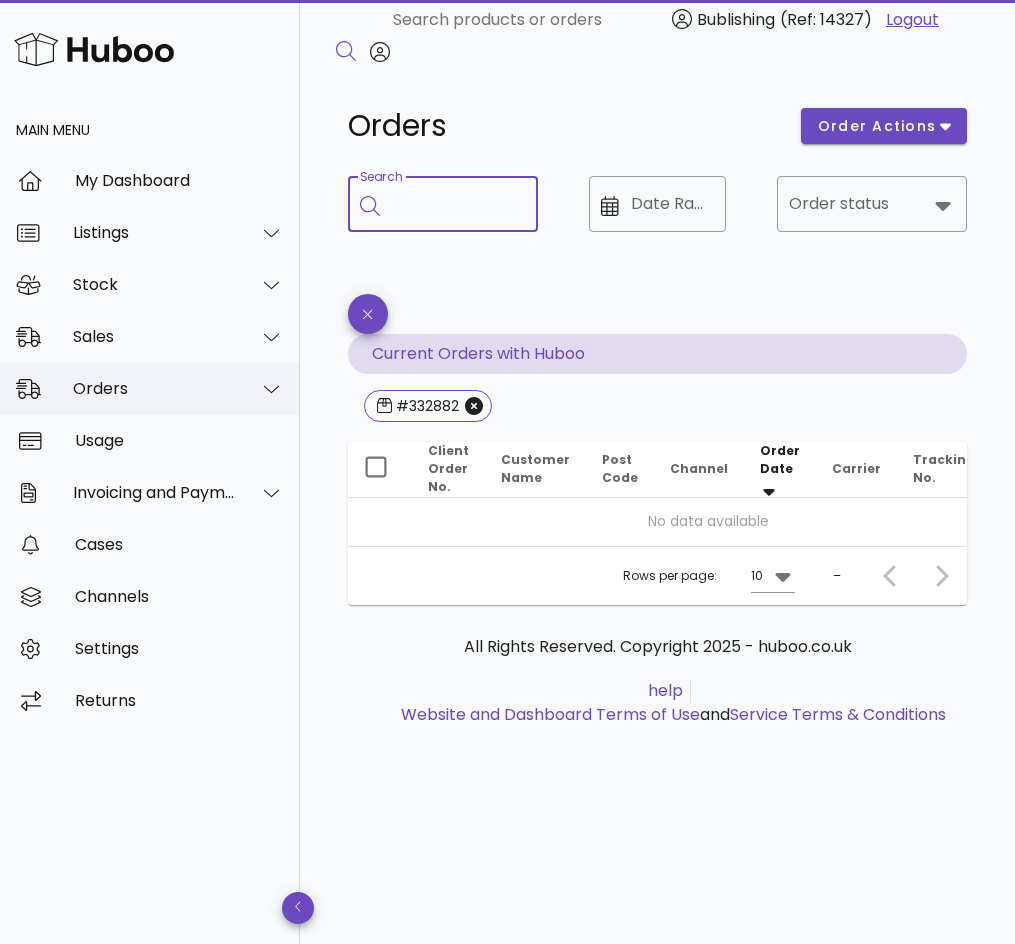 click on "Orders" at bounding box center (154, 388) 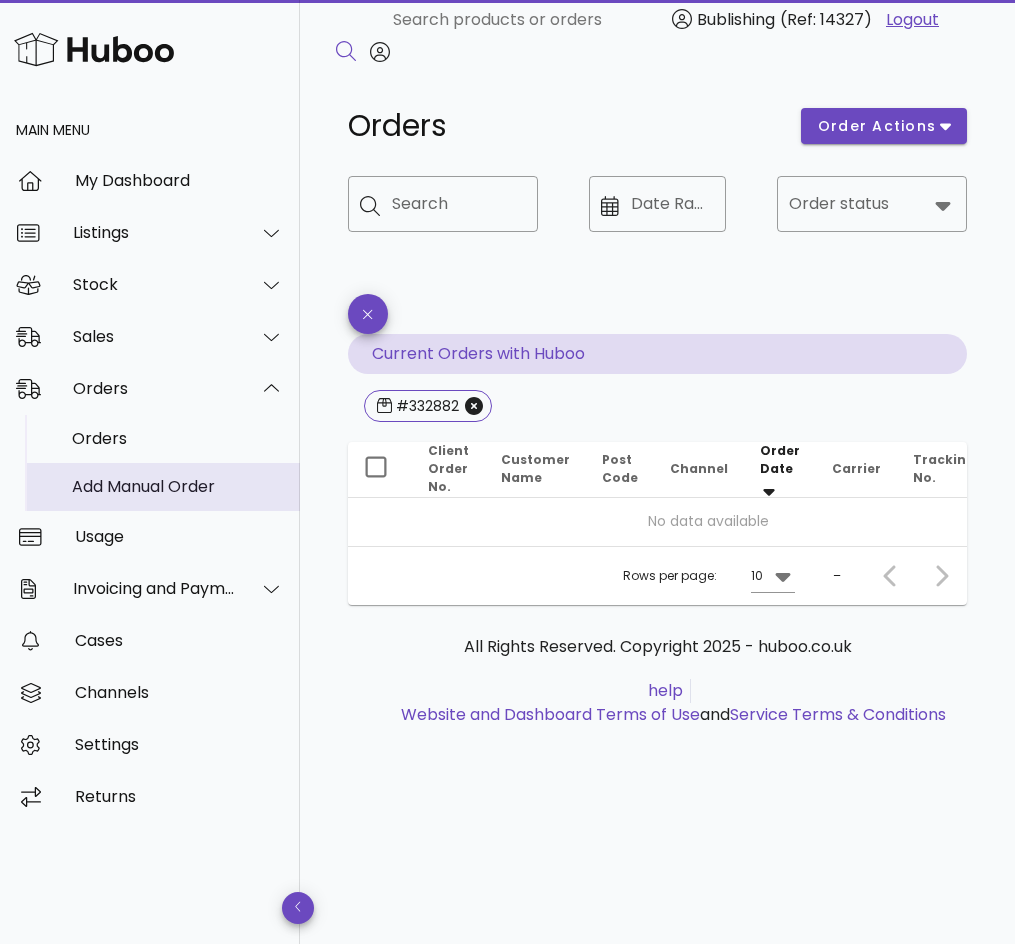 click on "Add Manual Order" at bounding box center [178, 486] 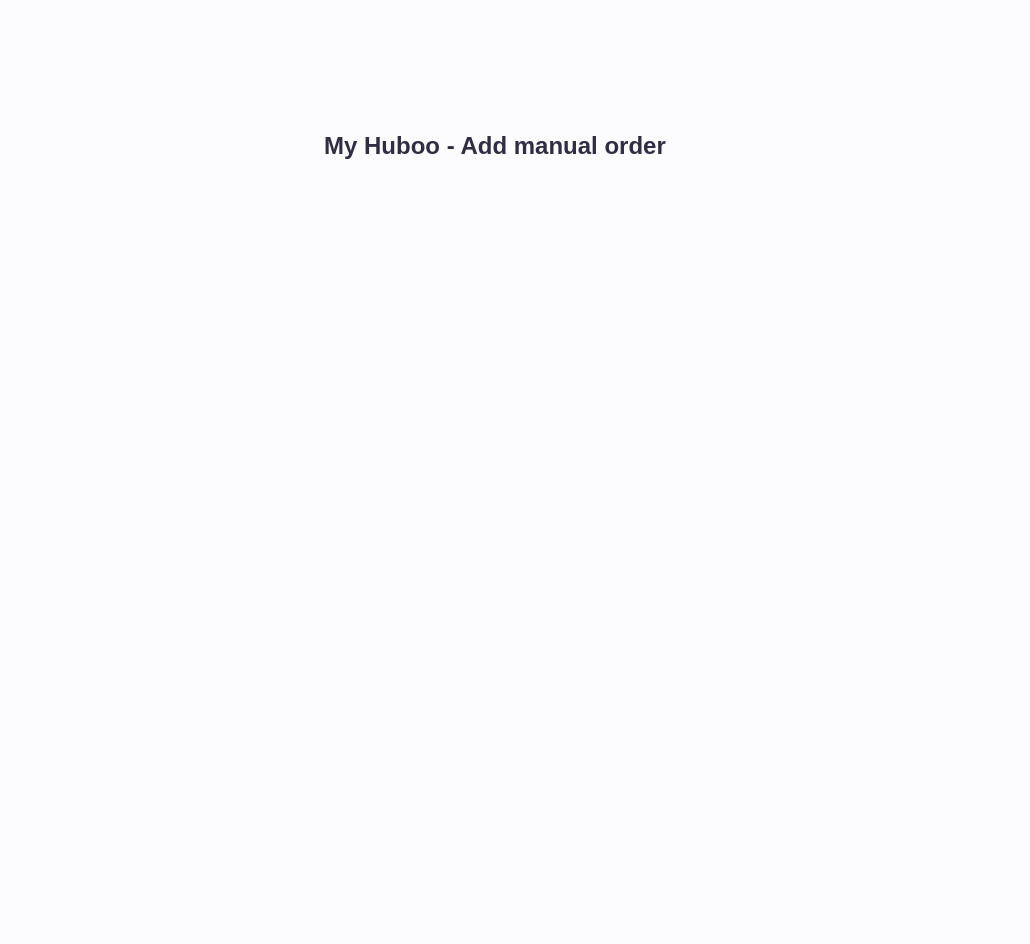 scroll, scrollTop: 0, scrollLeft: 0, axis: both 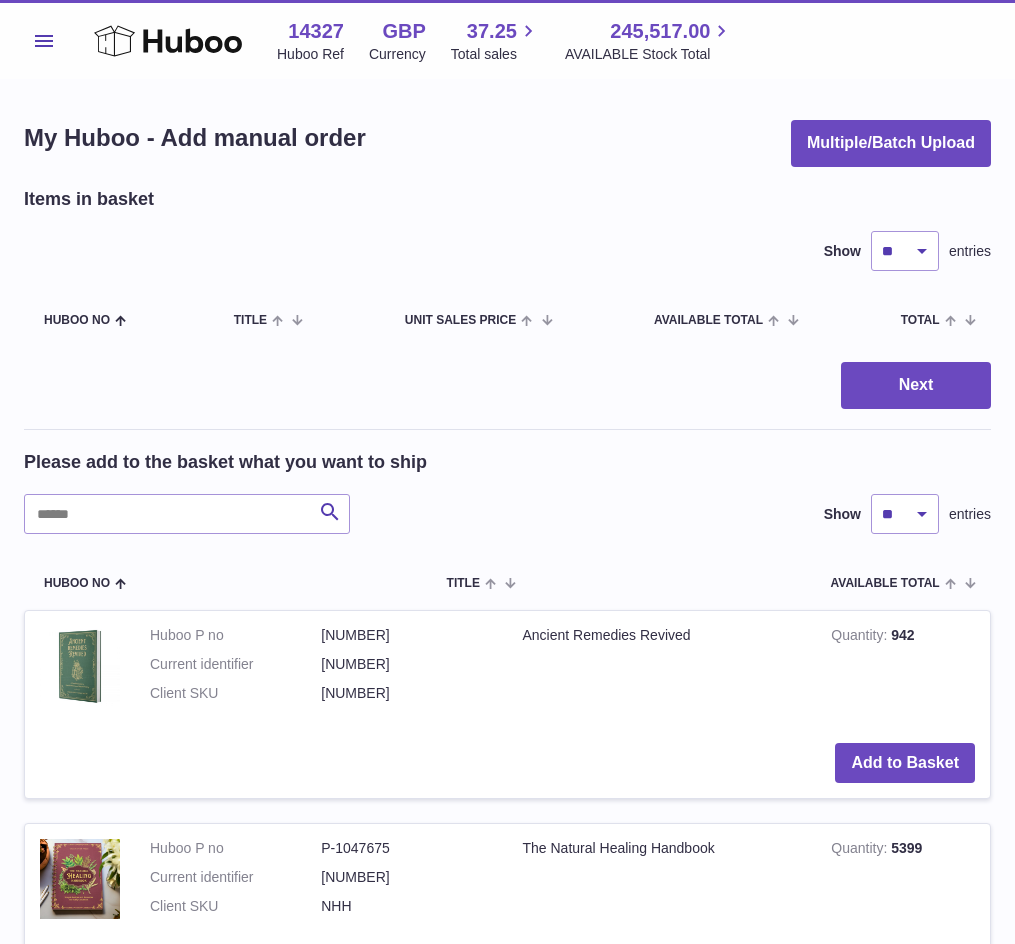 click on "Sales" at bounding box center [-133, 369] 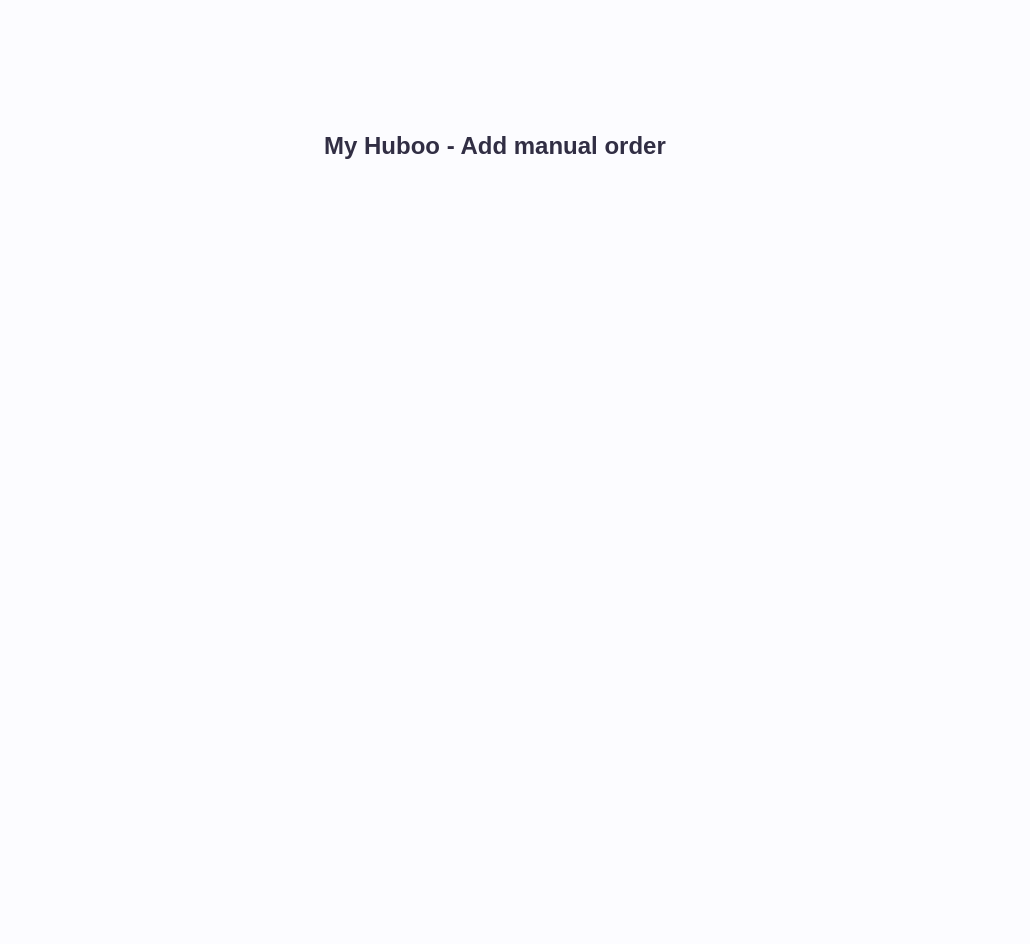 scroll, scrollTop: 0, scrollLeft: 0, axis: both 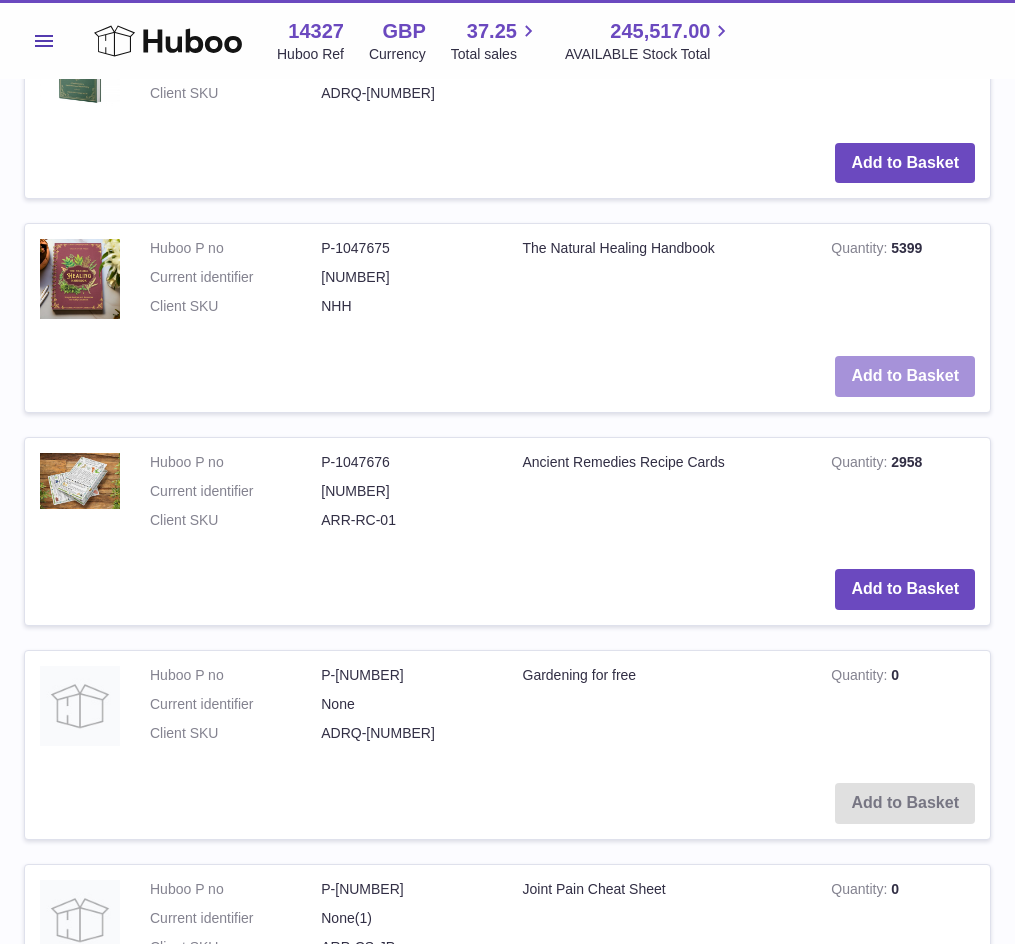 click on "Add to Basket" at bounding box center [905, 376] 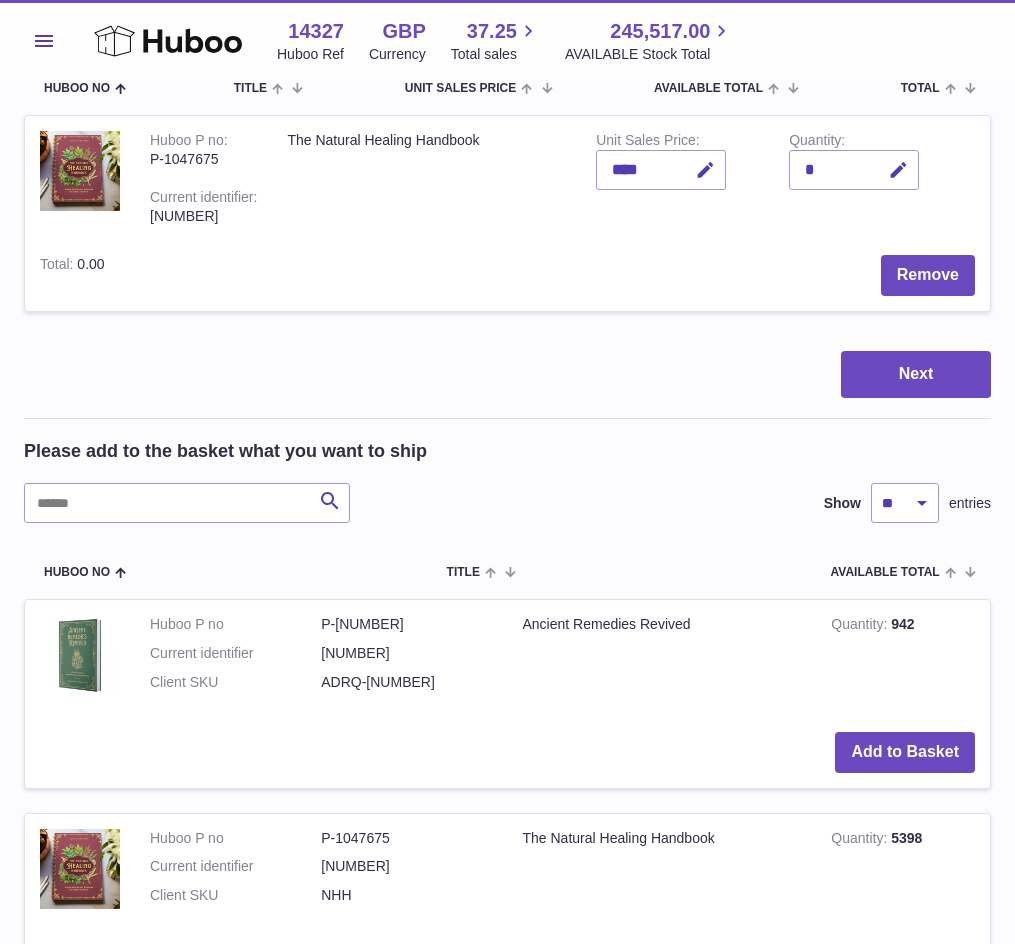 scroll, scrollTop: 44, scrollLeft: 0, axis: vertical 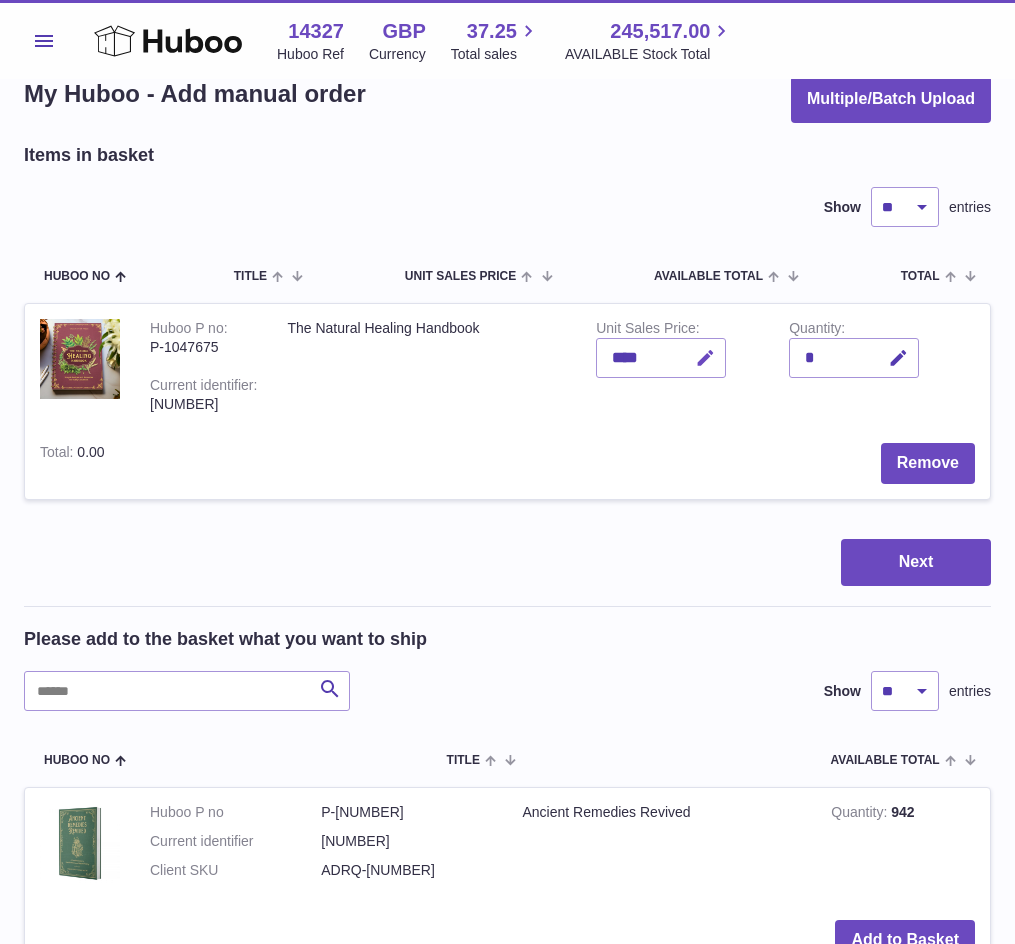 click at bounding box center [705, 358] 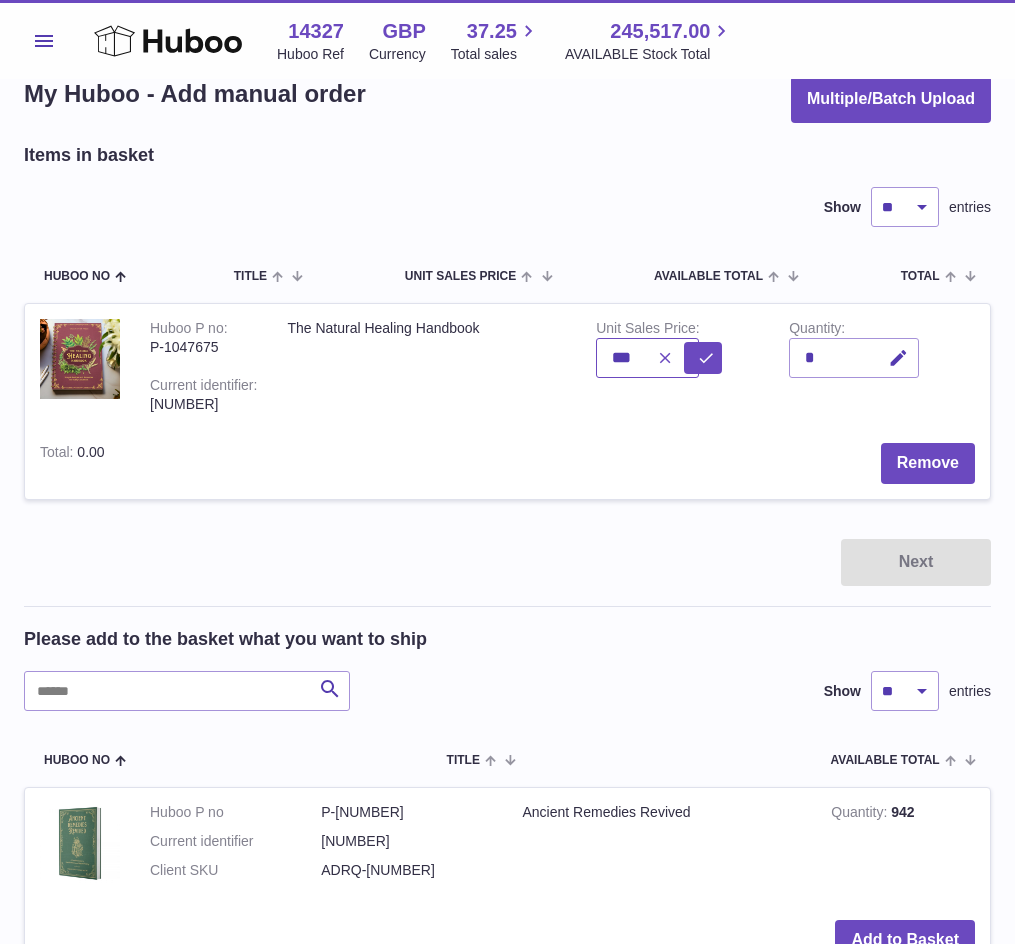 scroll, scrollTop: 0, scrollLeft: 0, axis: both 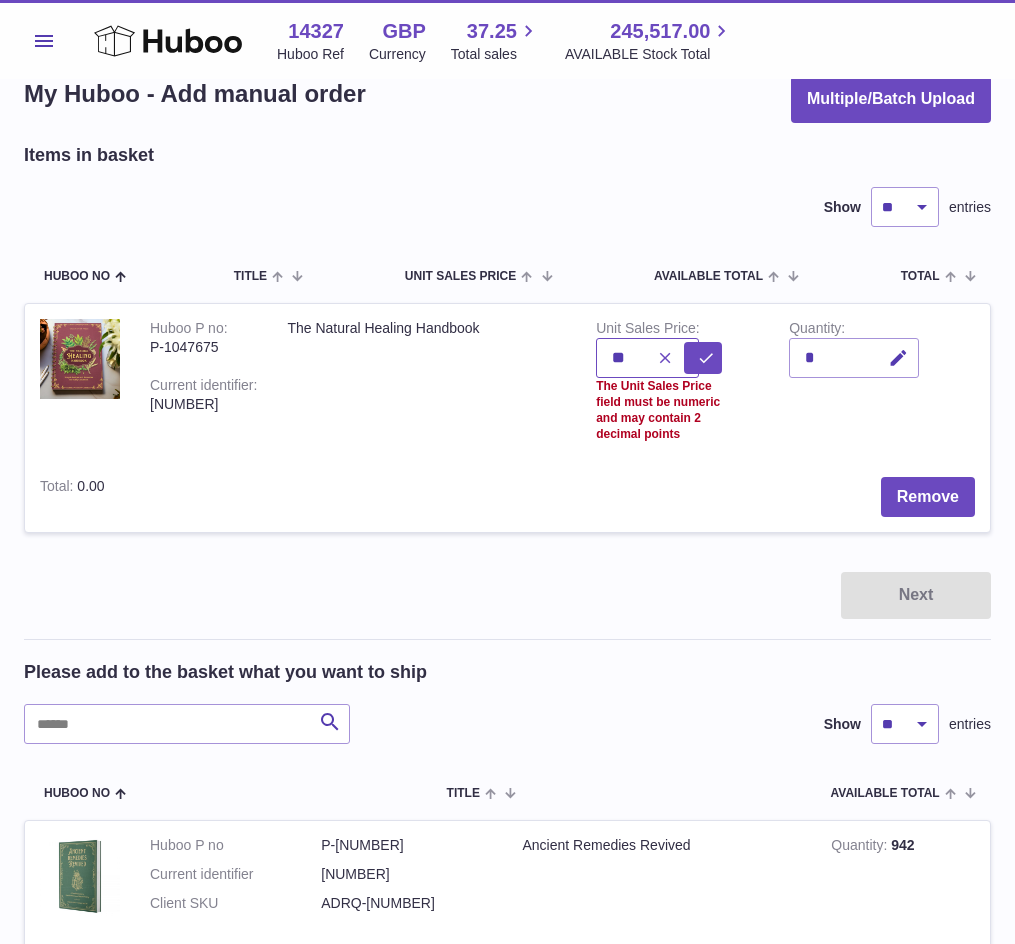 type on "*" 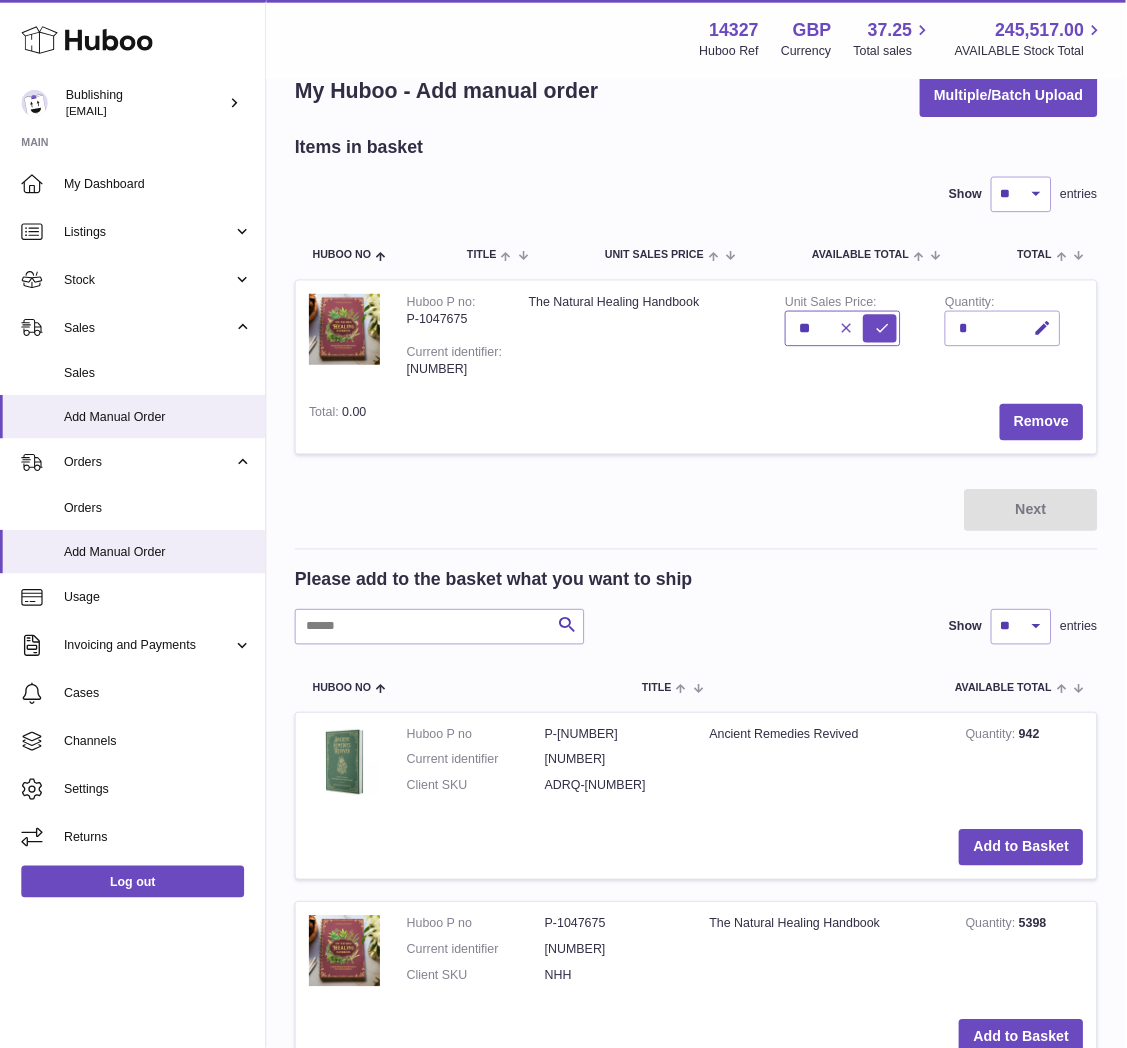 scroll, scrollTop: 45, scrollLeft: 0, axis: vertical 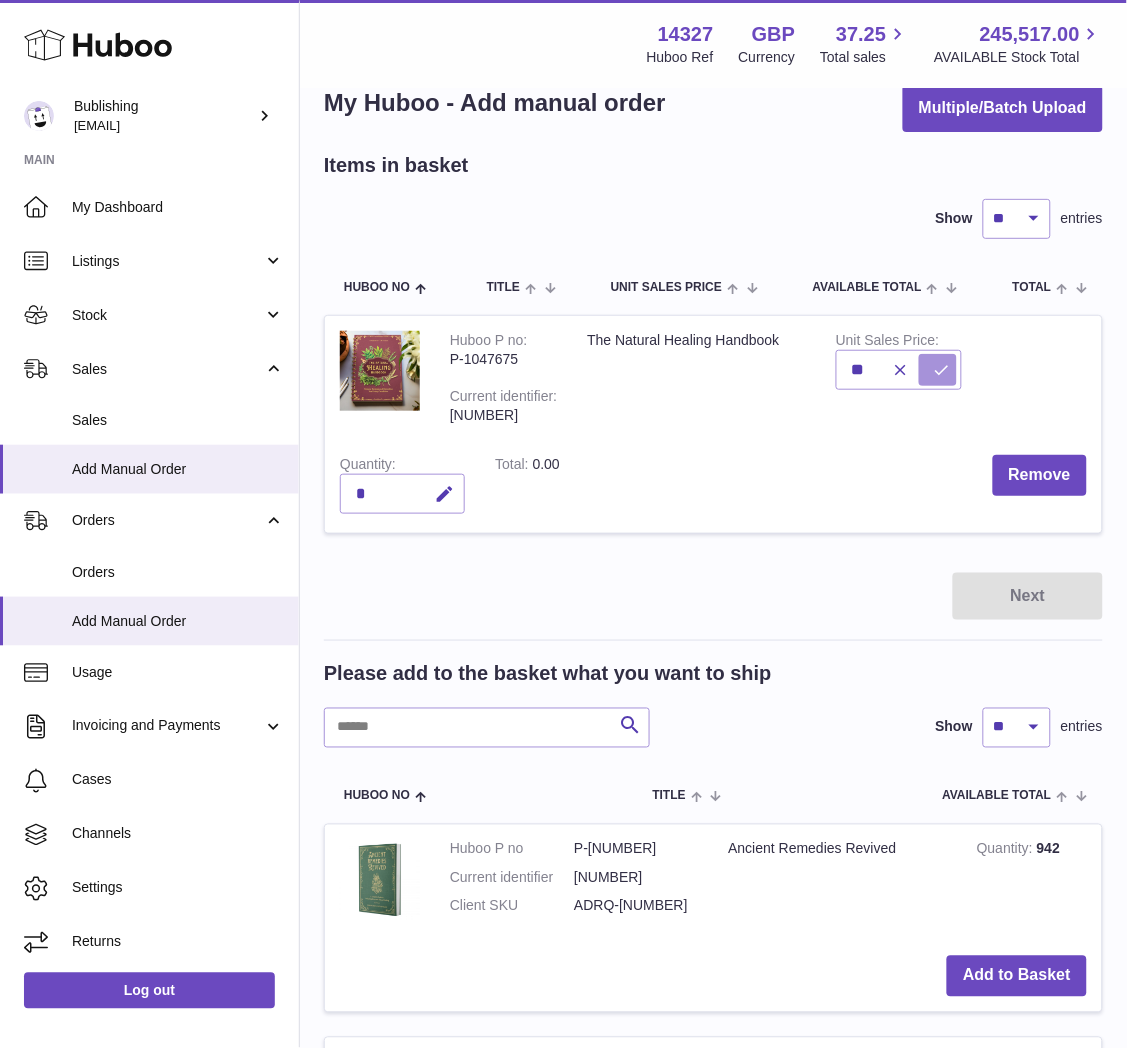 click at bounding box center (941, 370) 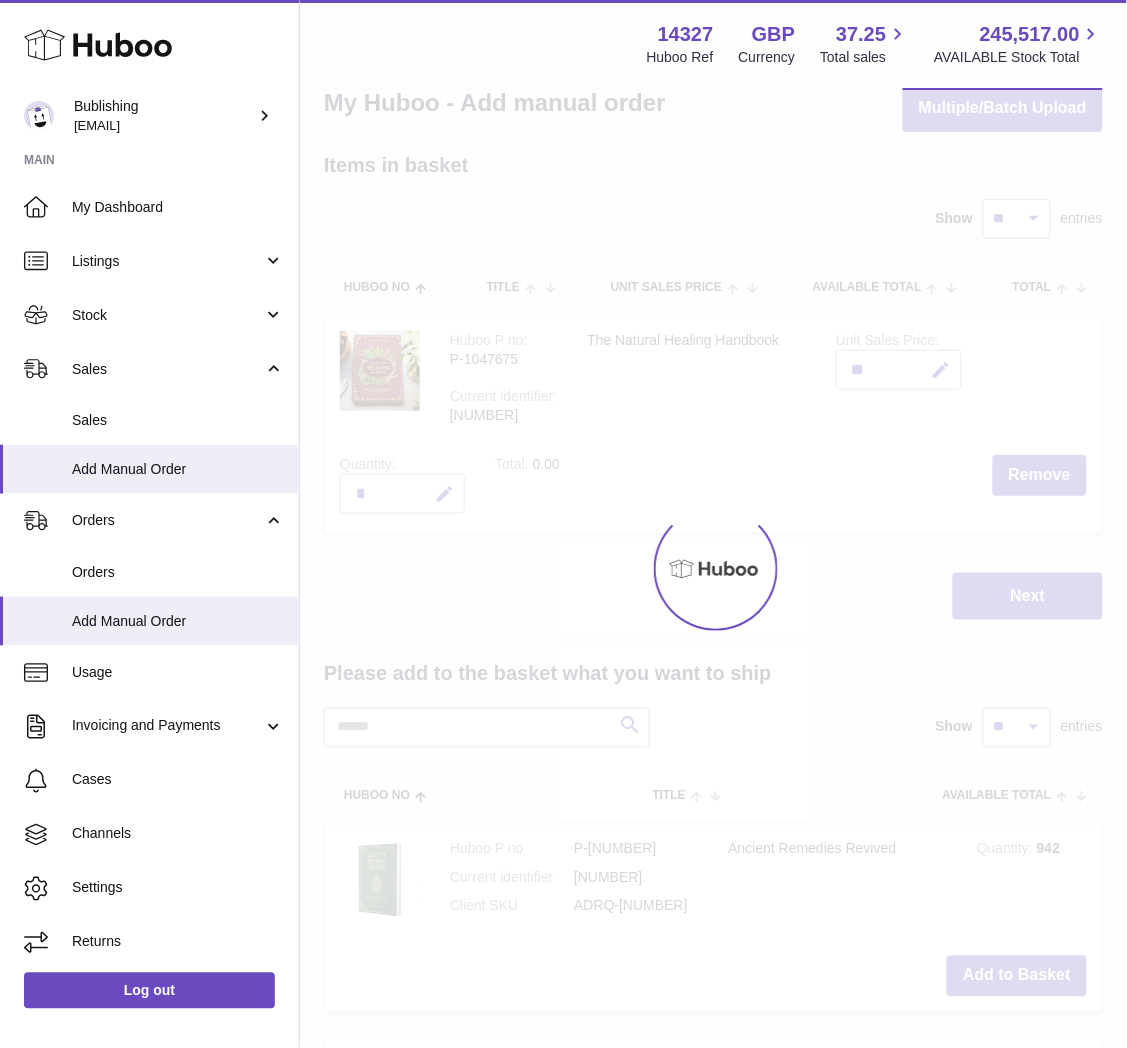 type on "*****" 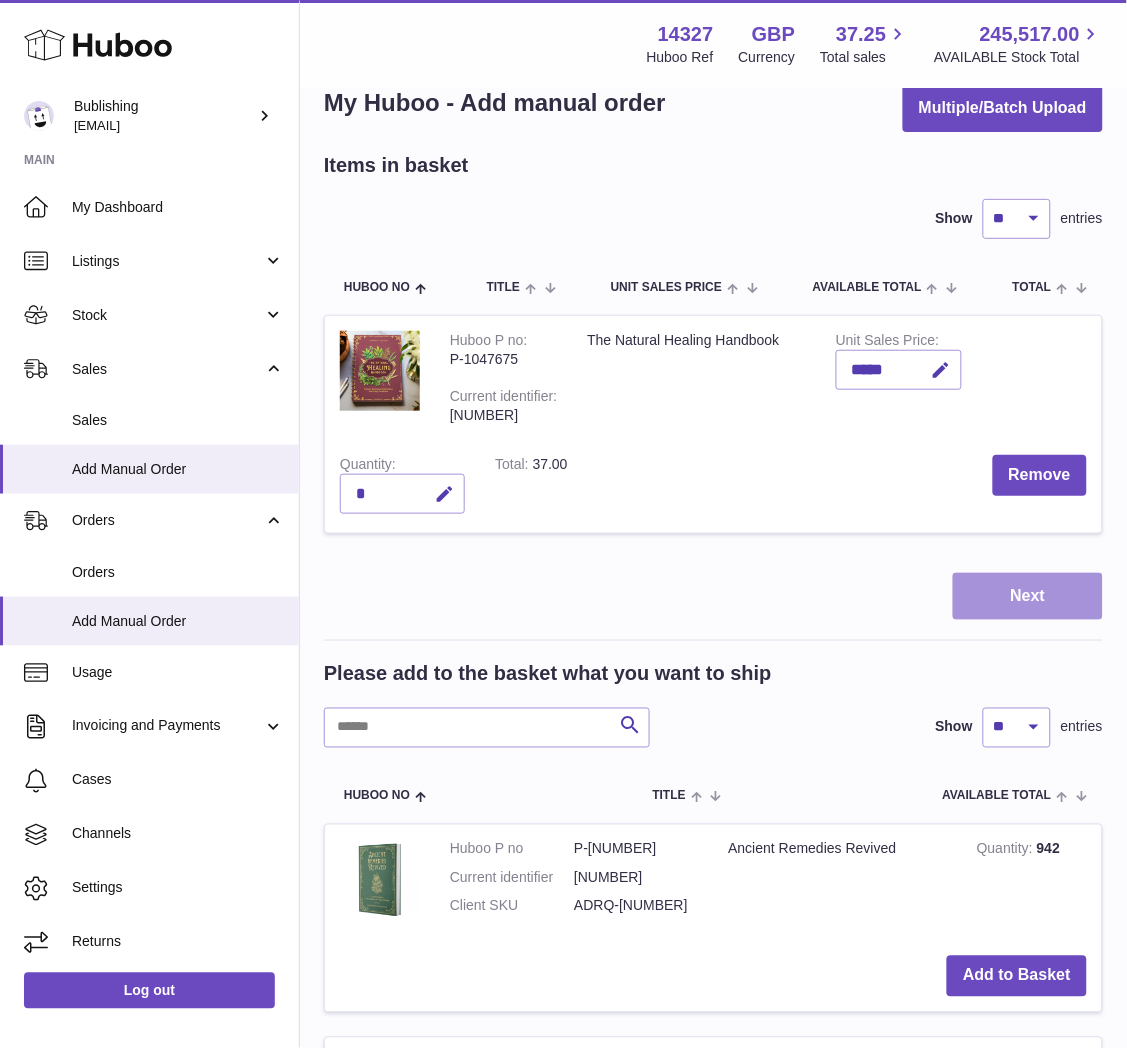 click on "Next" at bounding box center [1028, 596] 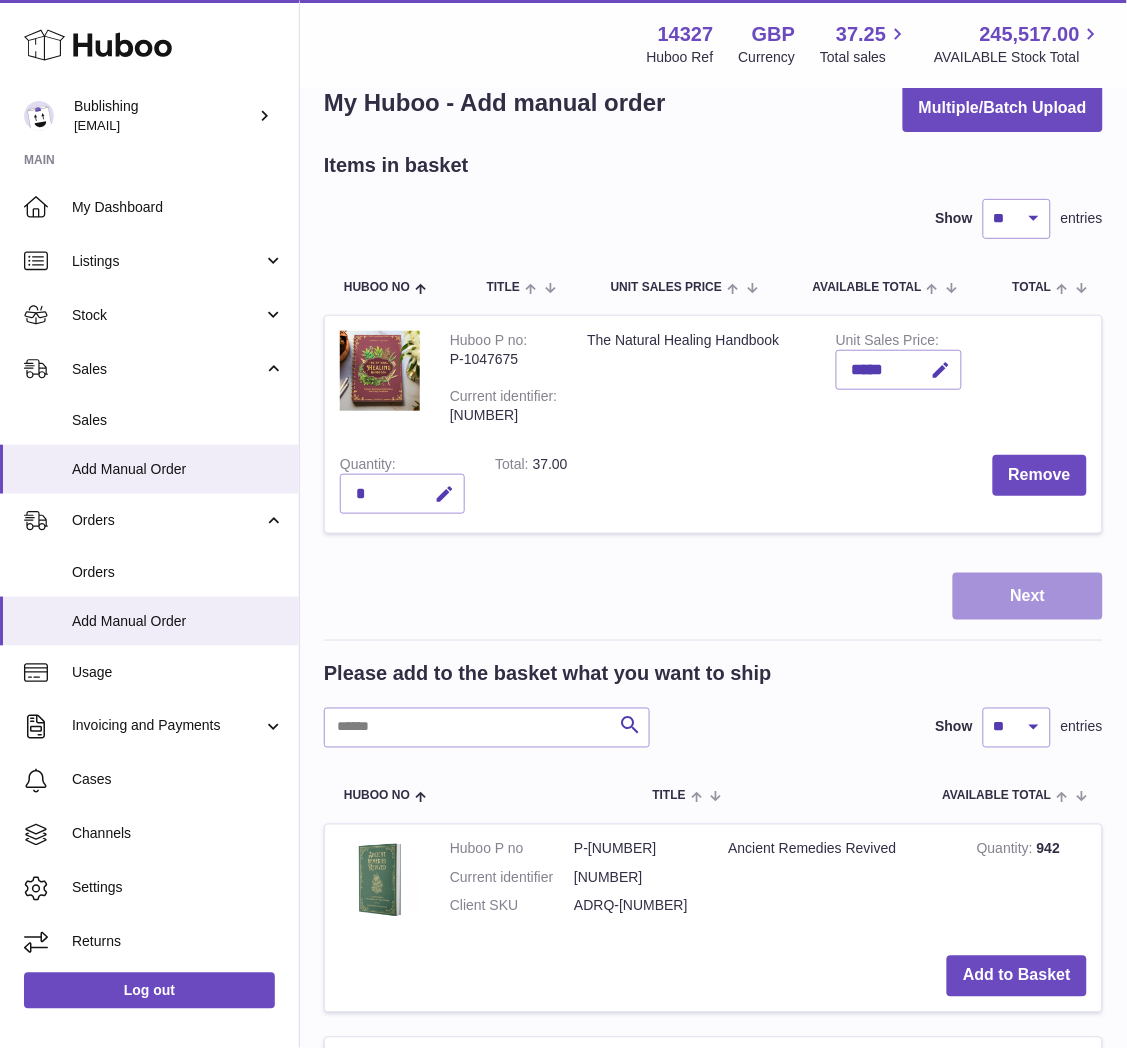 scroll, scrollTop: 0, scrollLeft: 0, axis: both 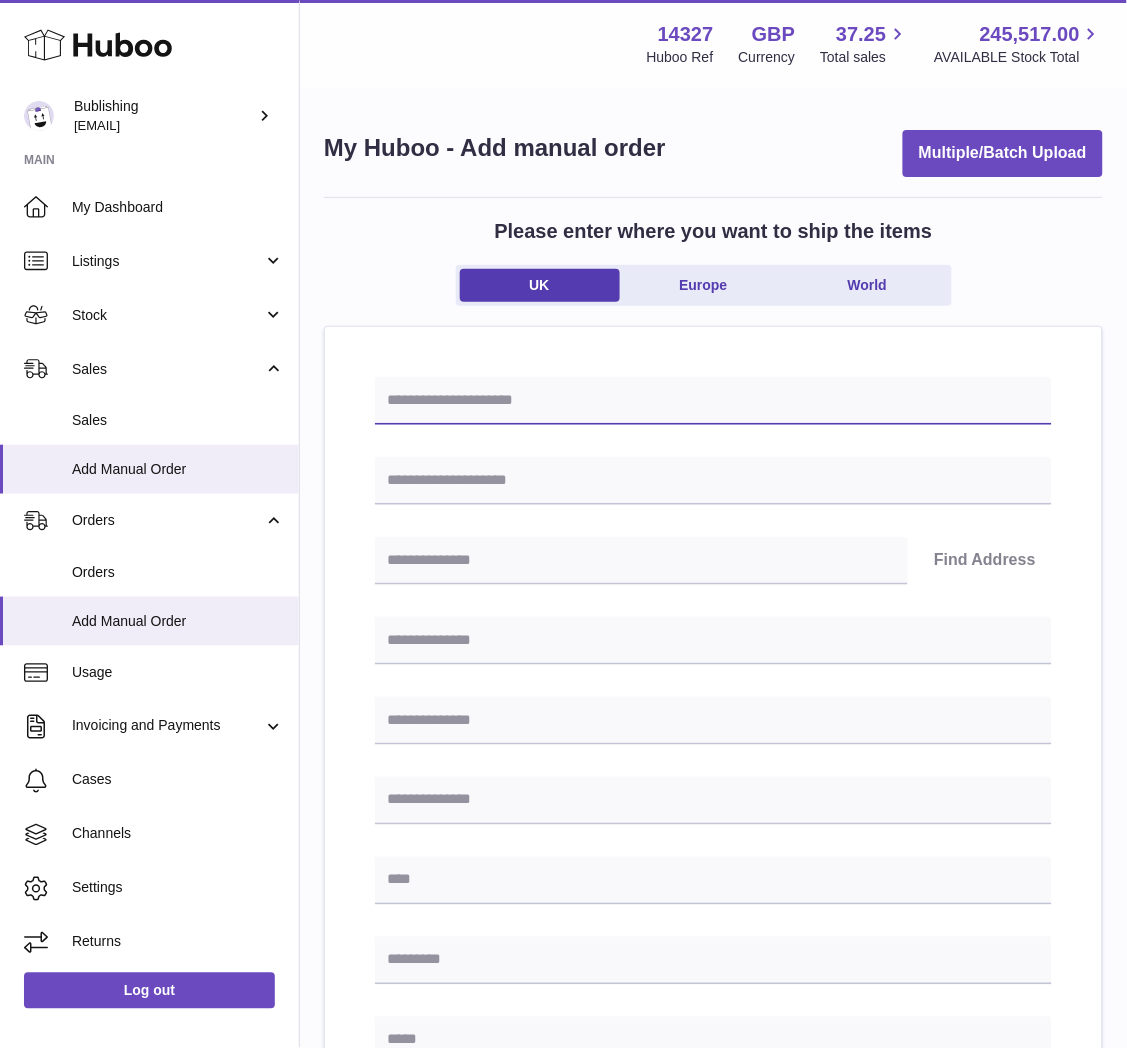click at bounding box center (713, 401) 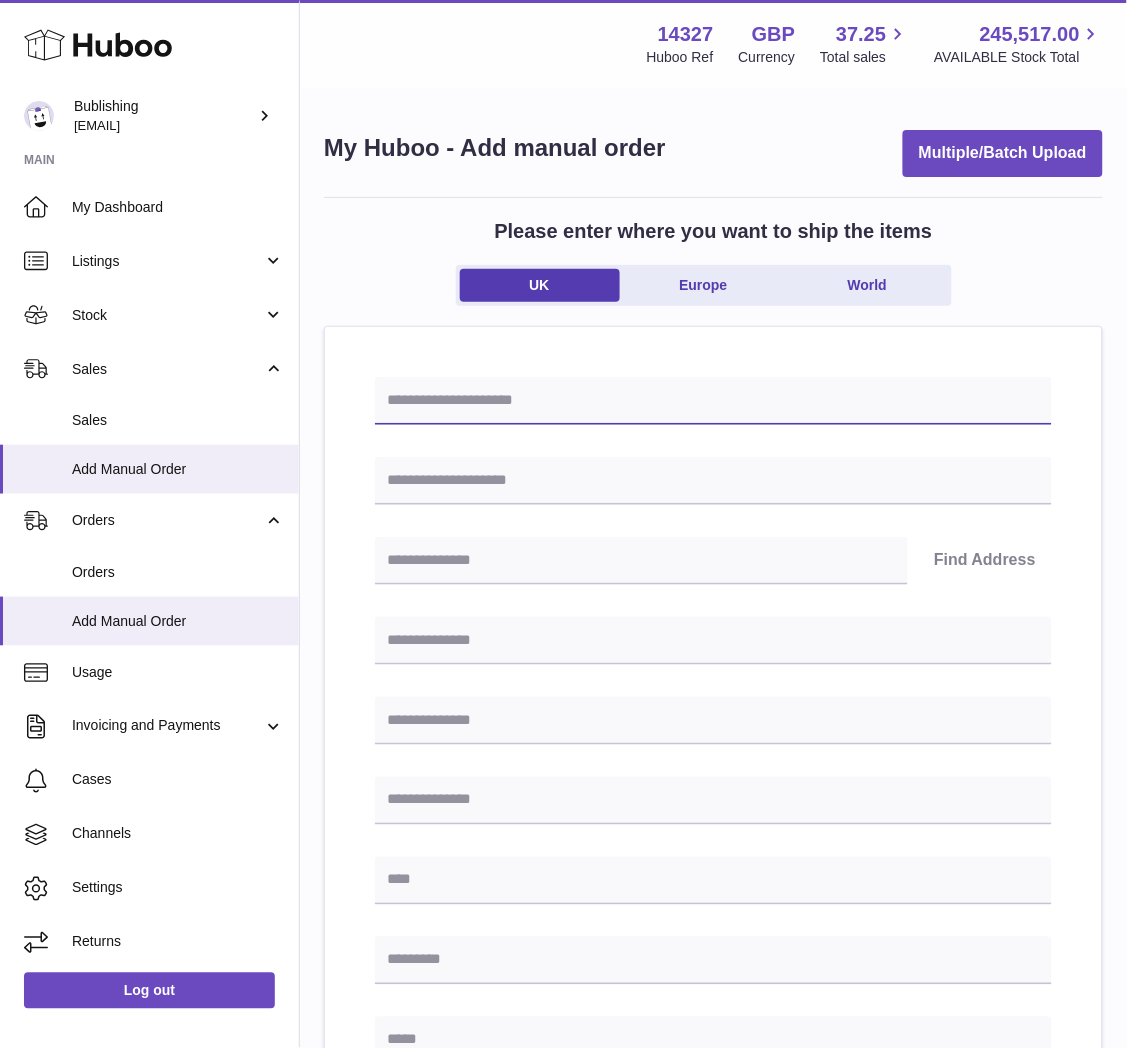 paste on "*******" 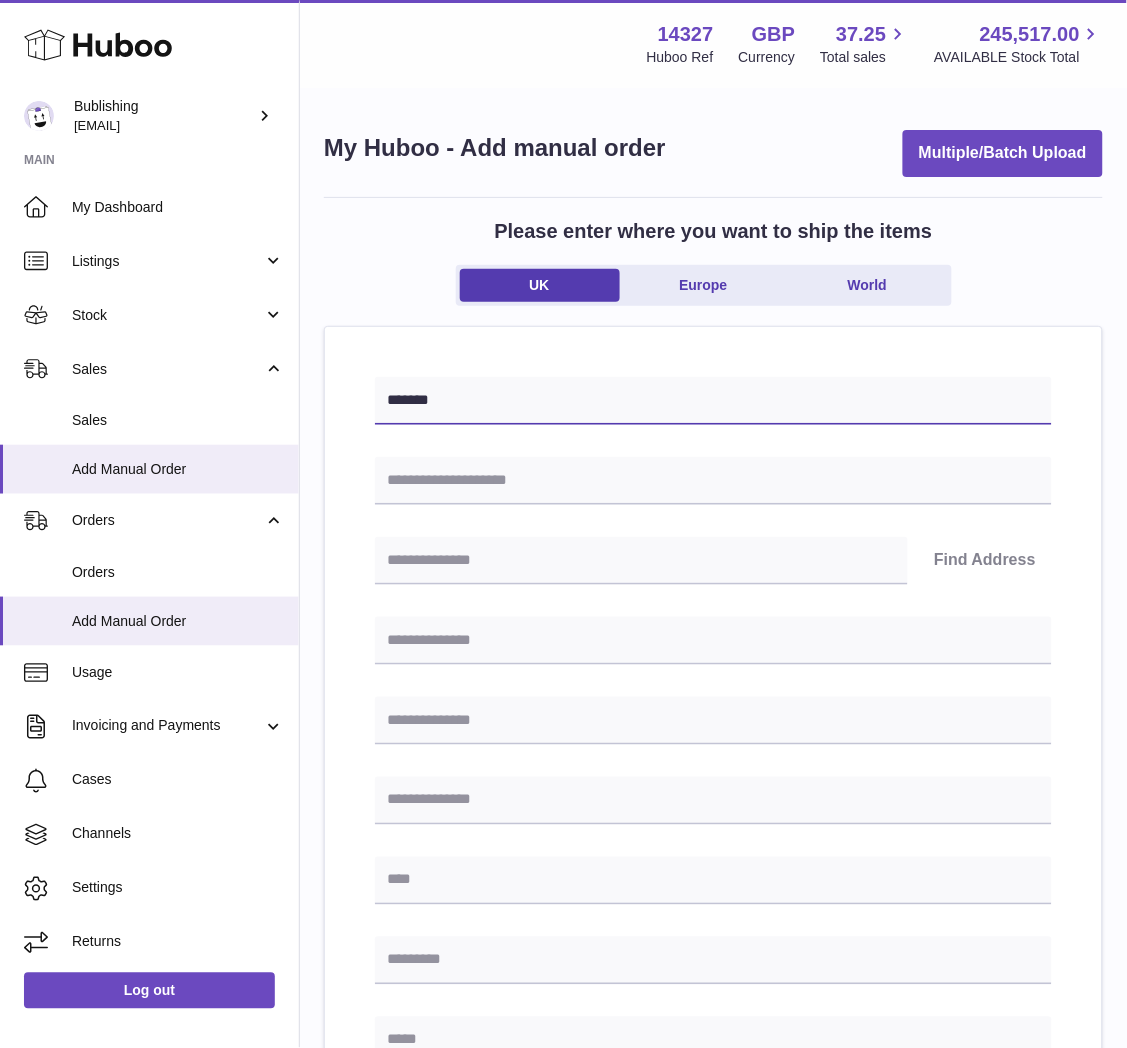 type on "*******" 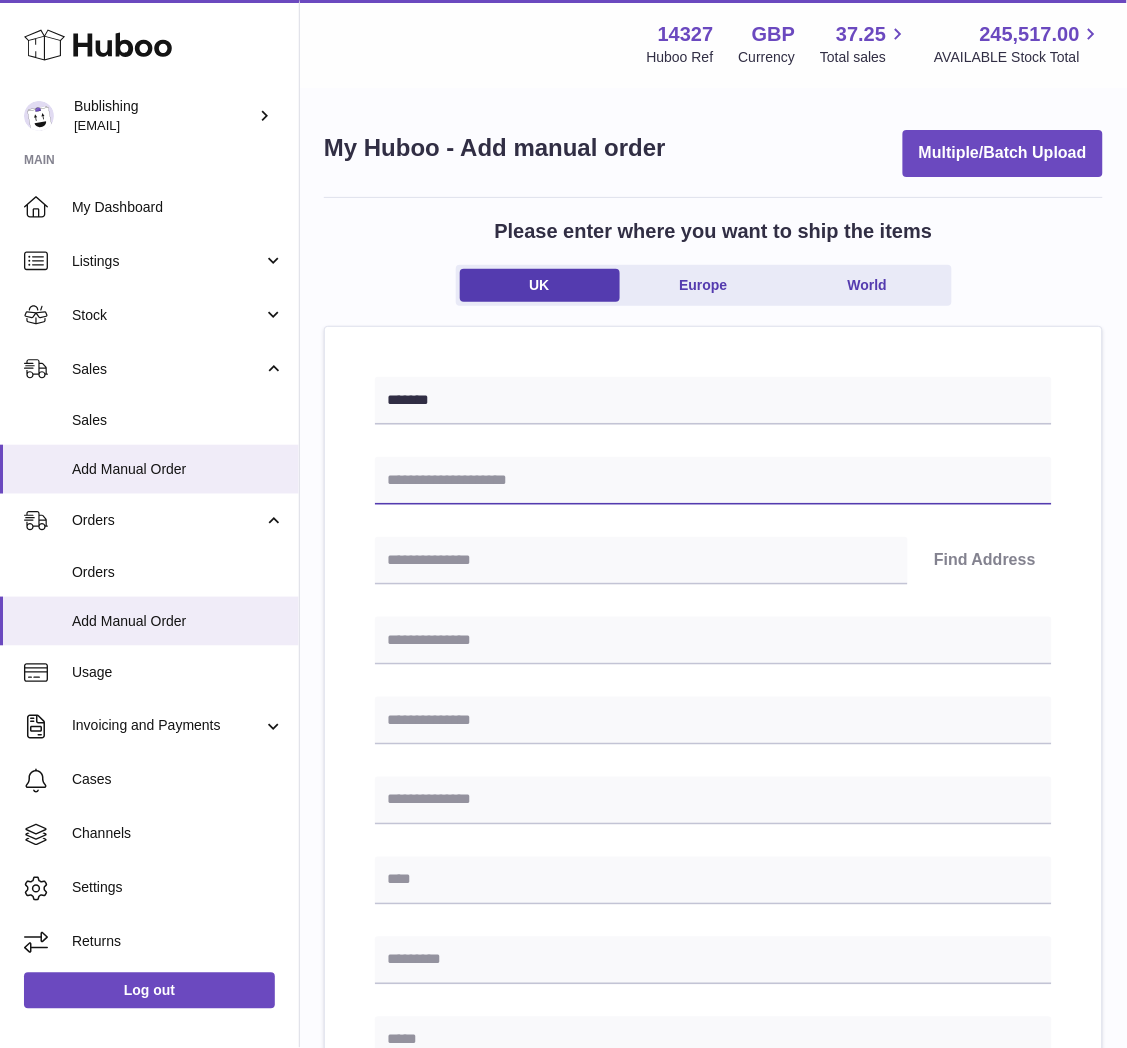 click at bounding box center (713, 481) 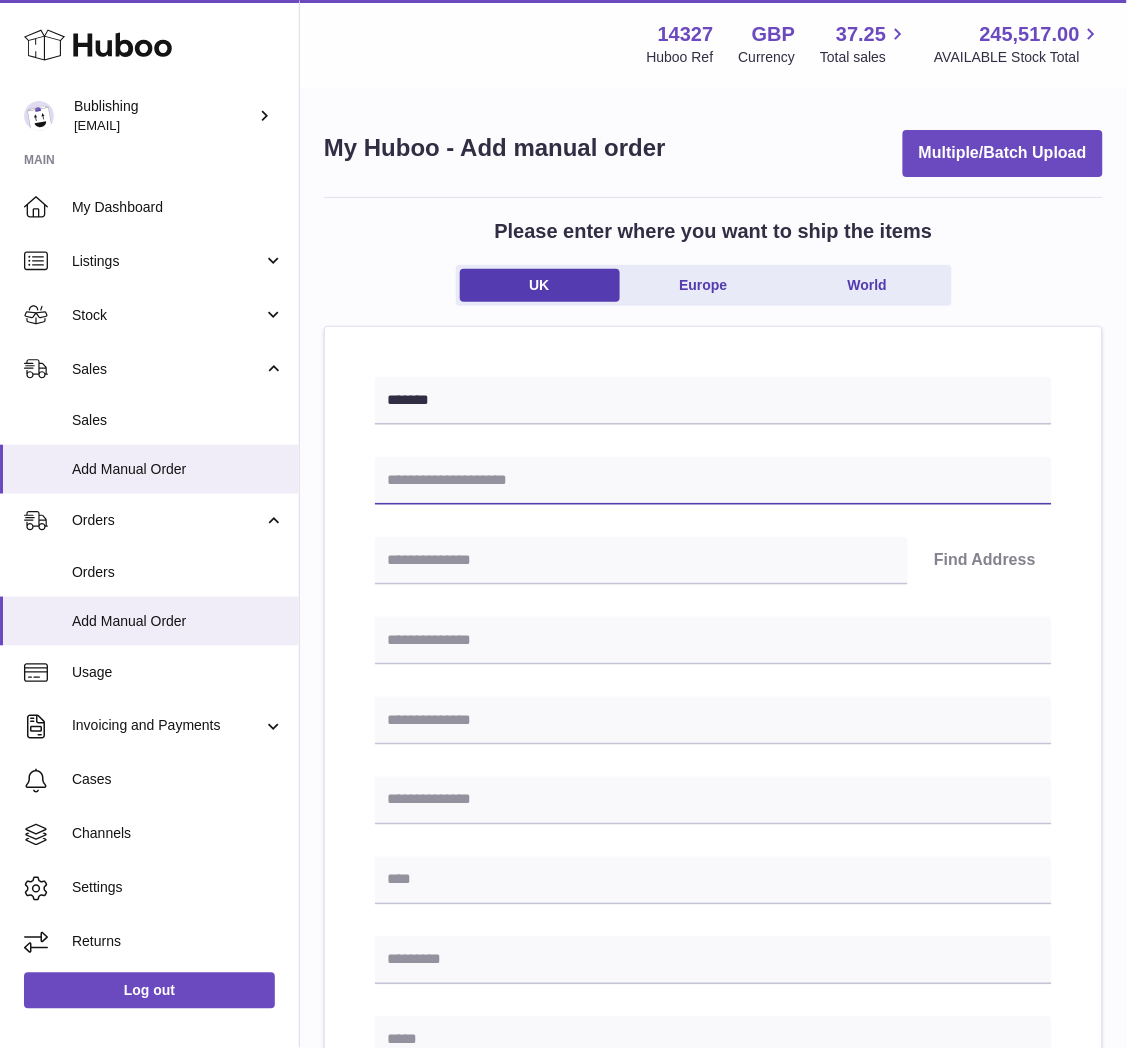paste on "**********" 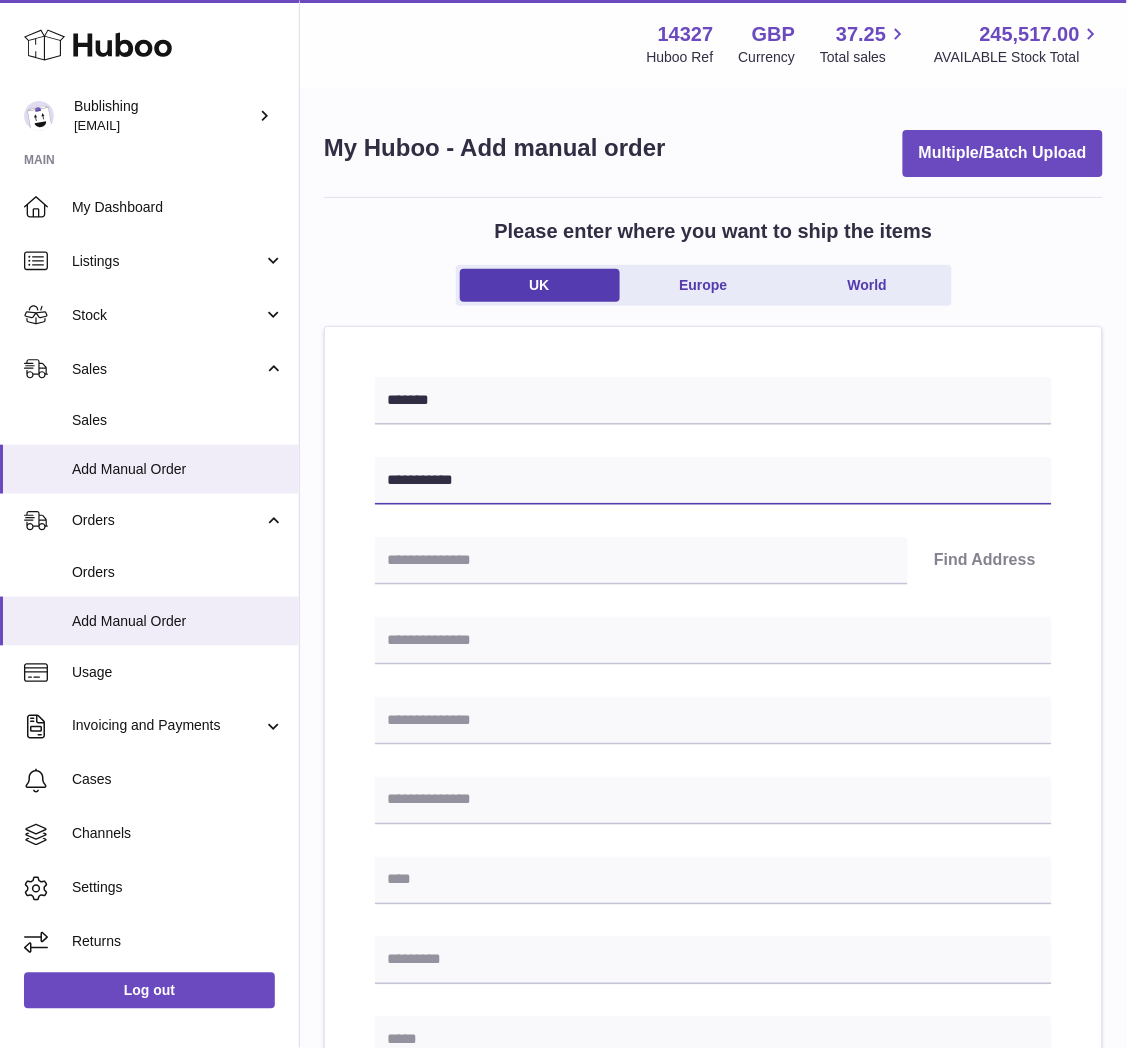 type on "**********" 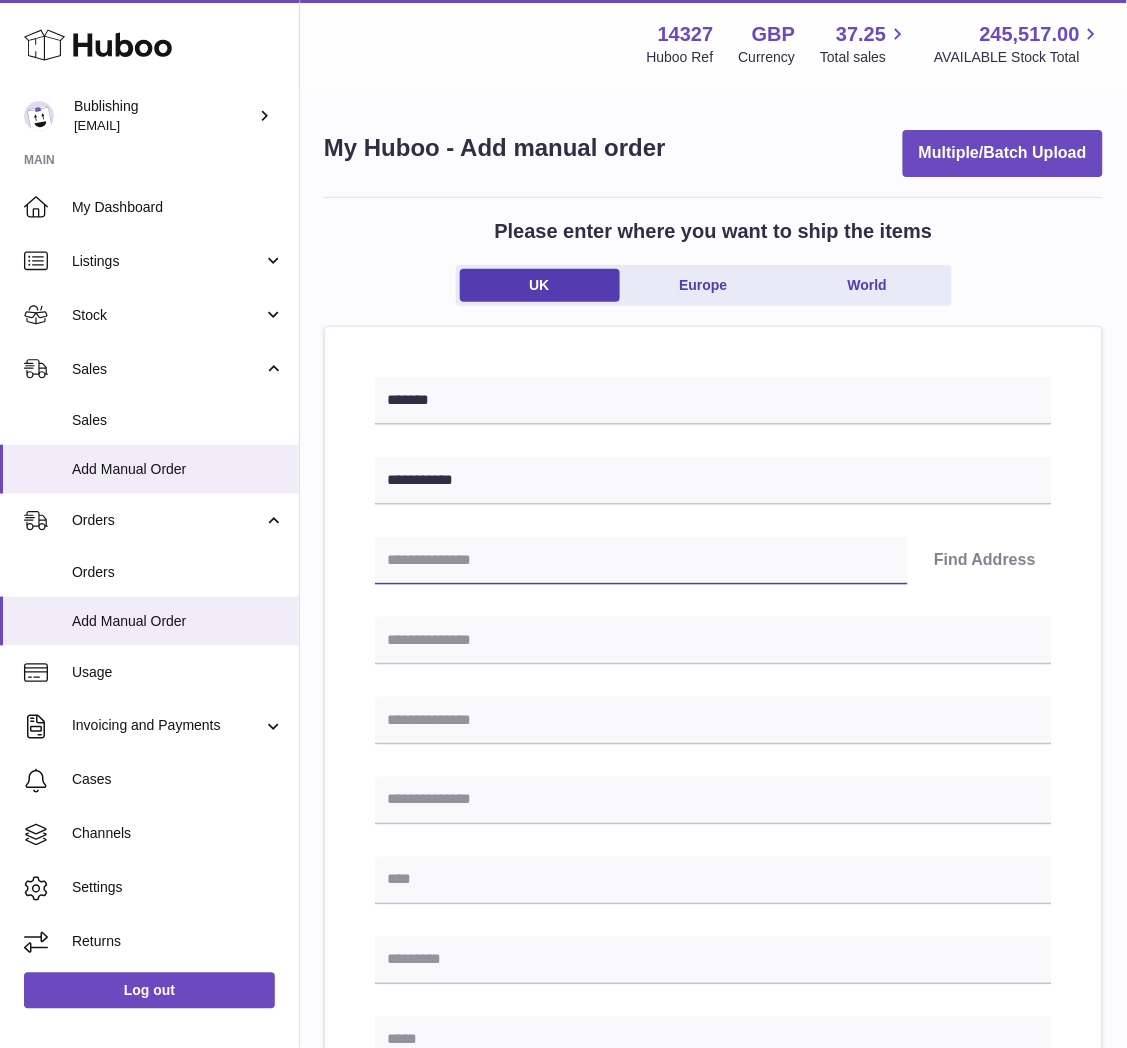 click at bounding box center (641, 561) 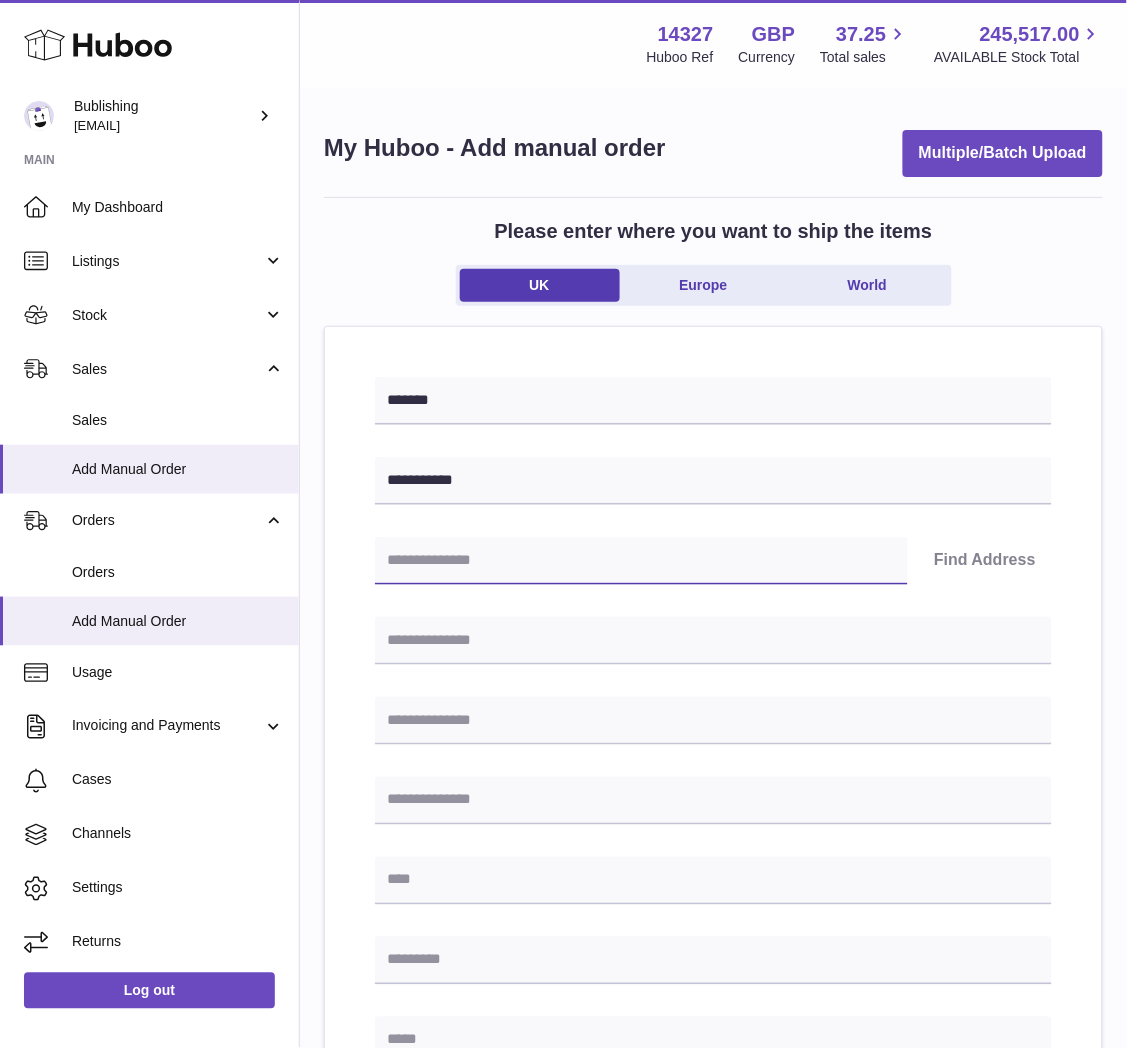 paste on "********" 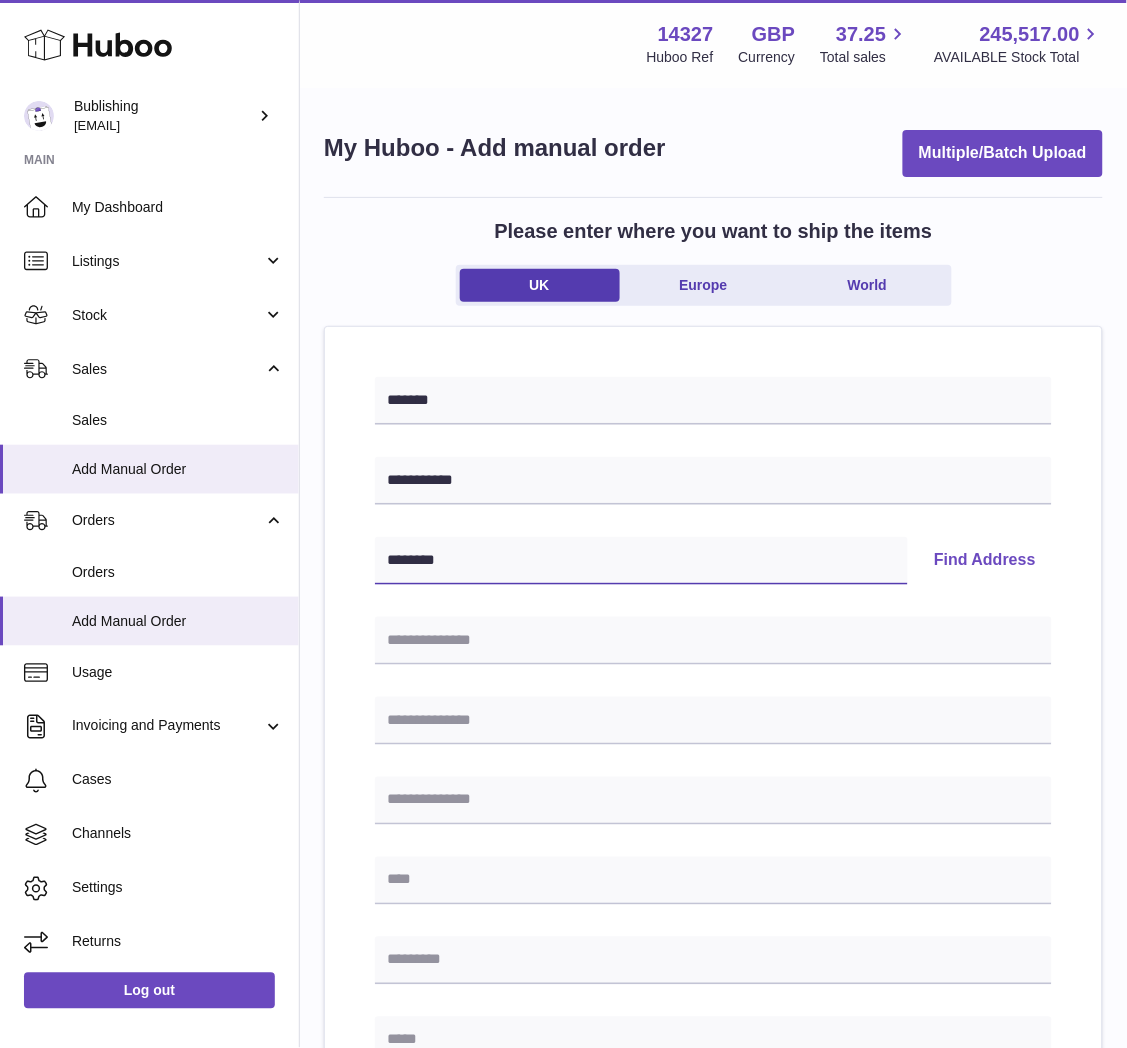 type on "********" 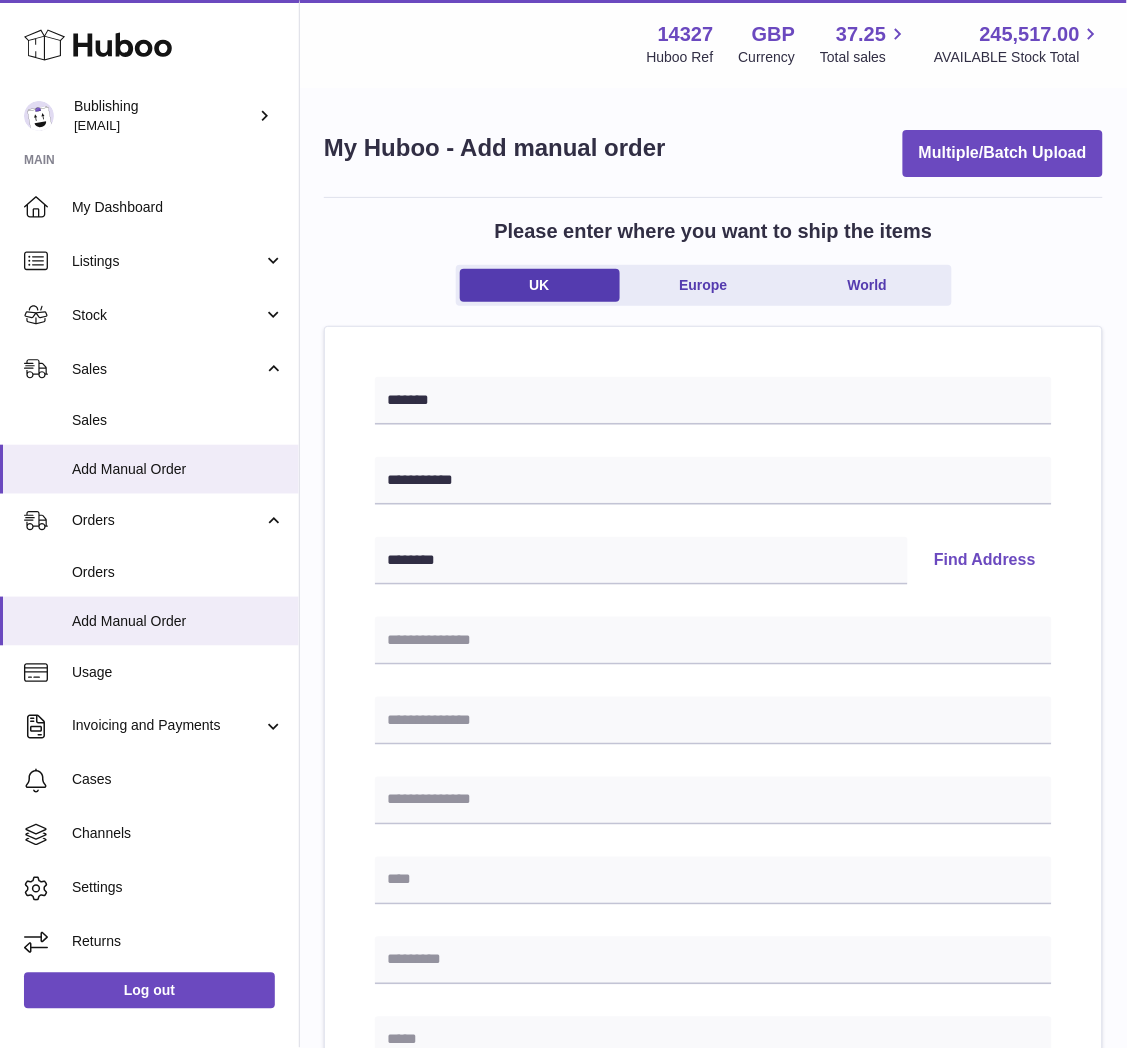 click on "Find Address" at bounding box center (985, 561) 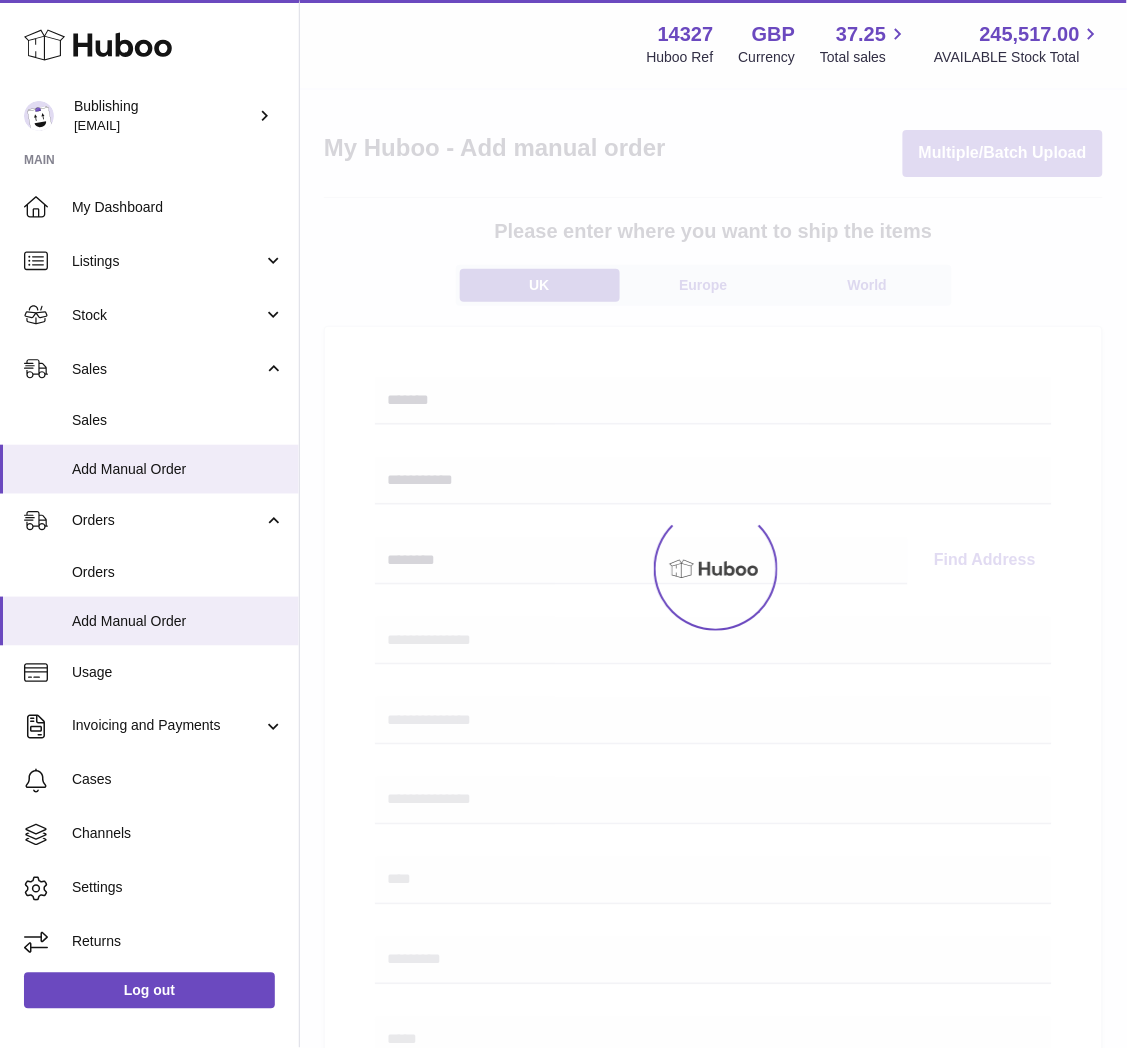 type 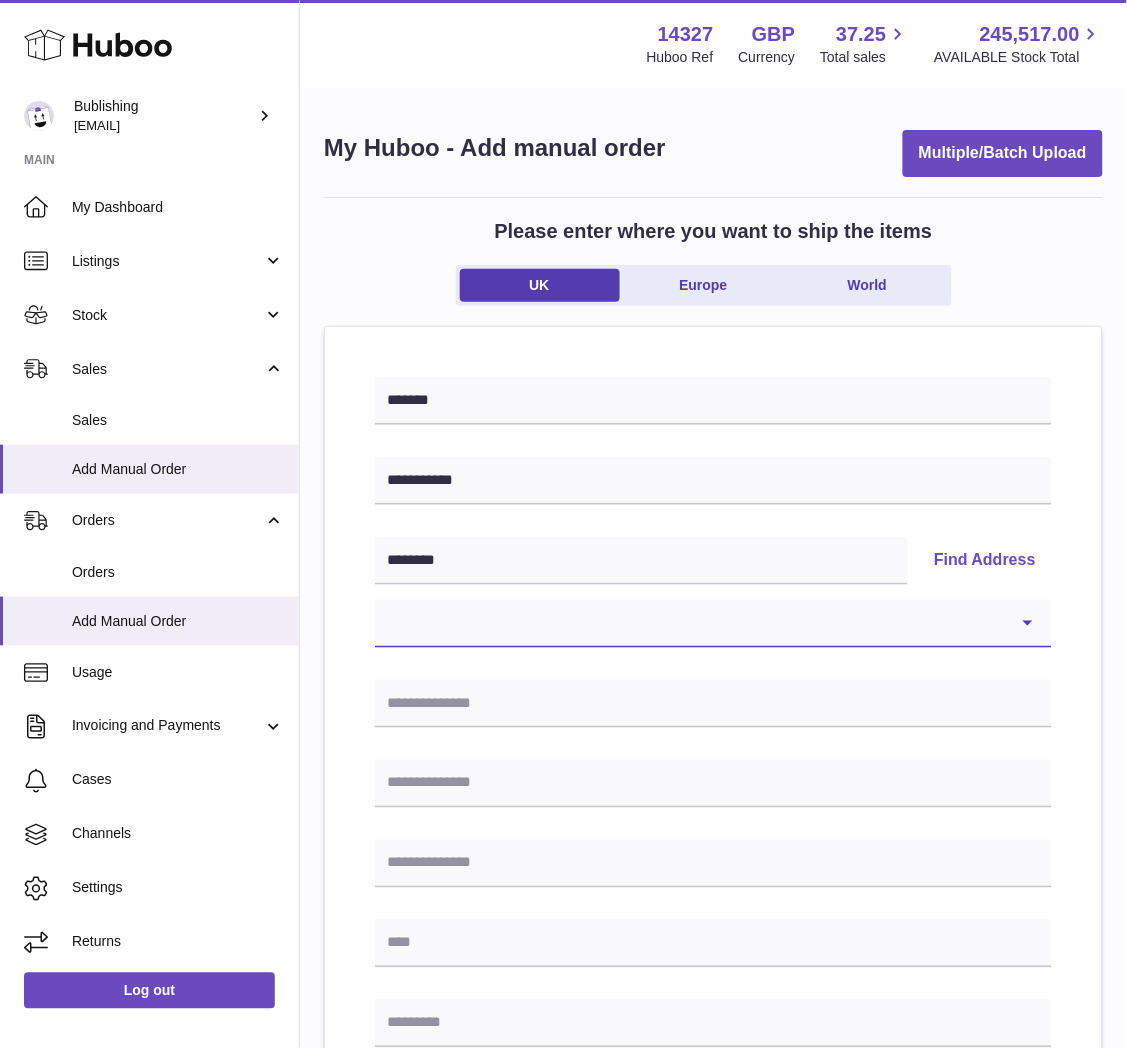 click on "**********" at bounding box center [713, 624] 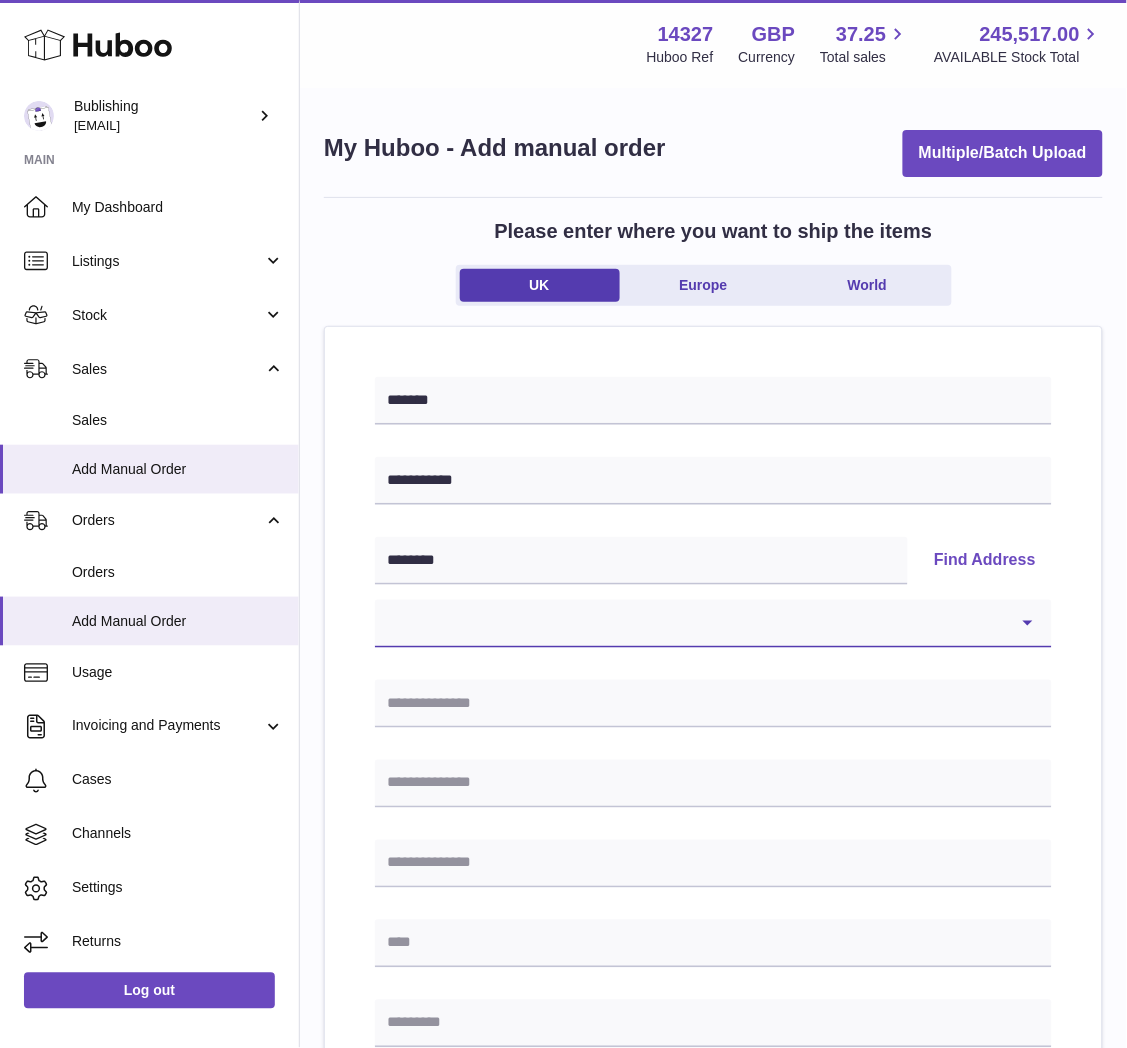 select on "*" 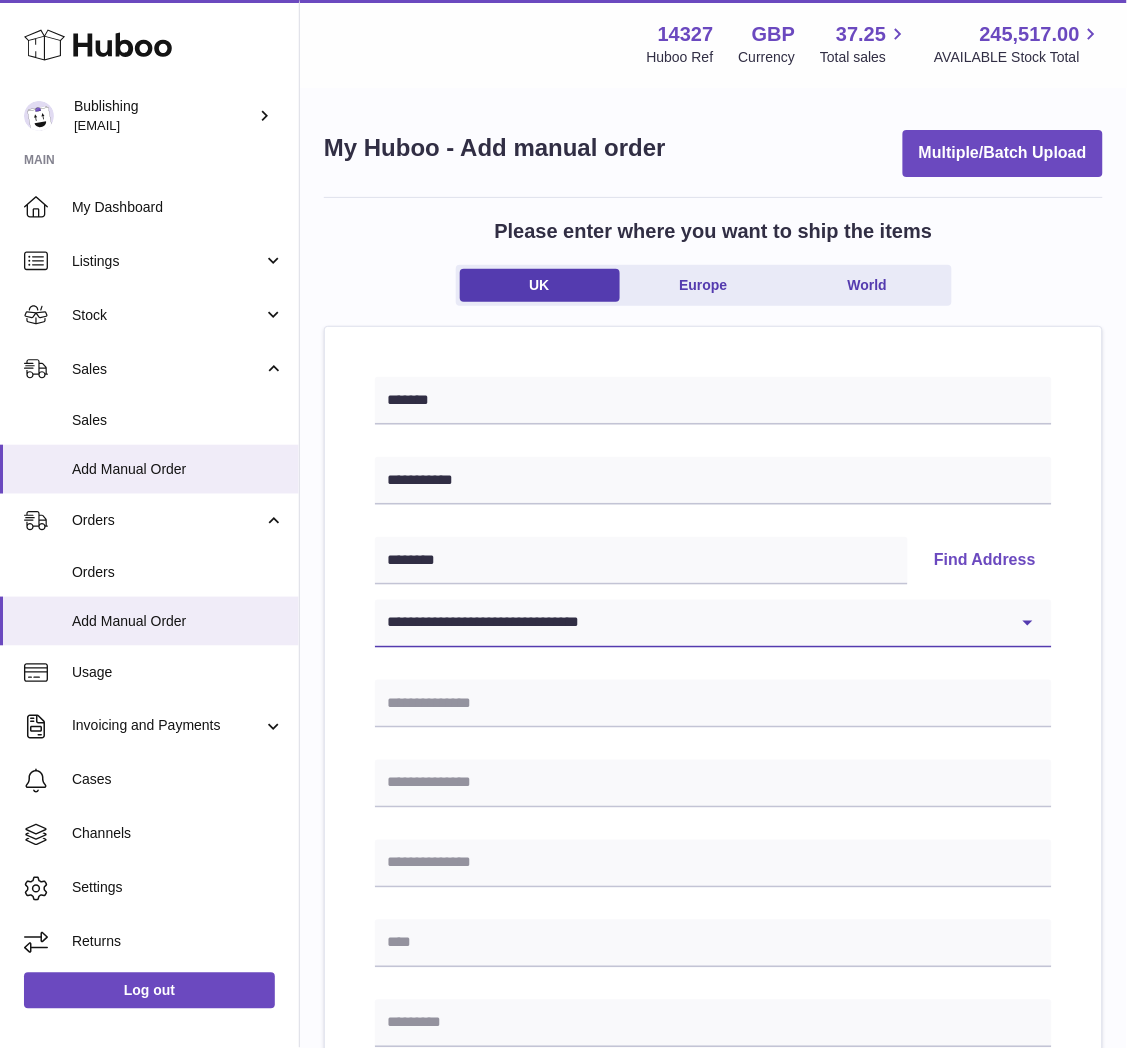click on "**********" at bounding box center [713, 624] 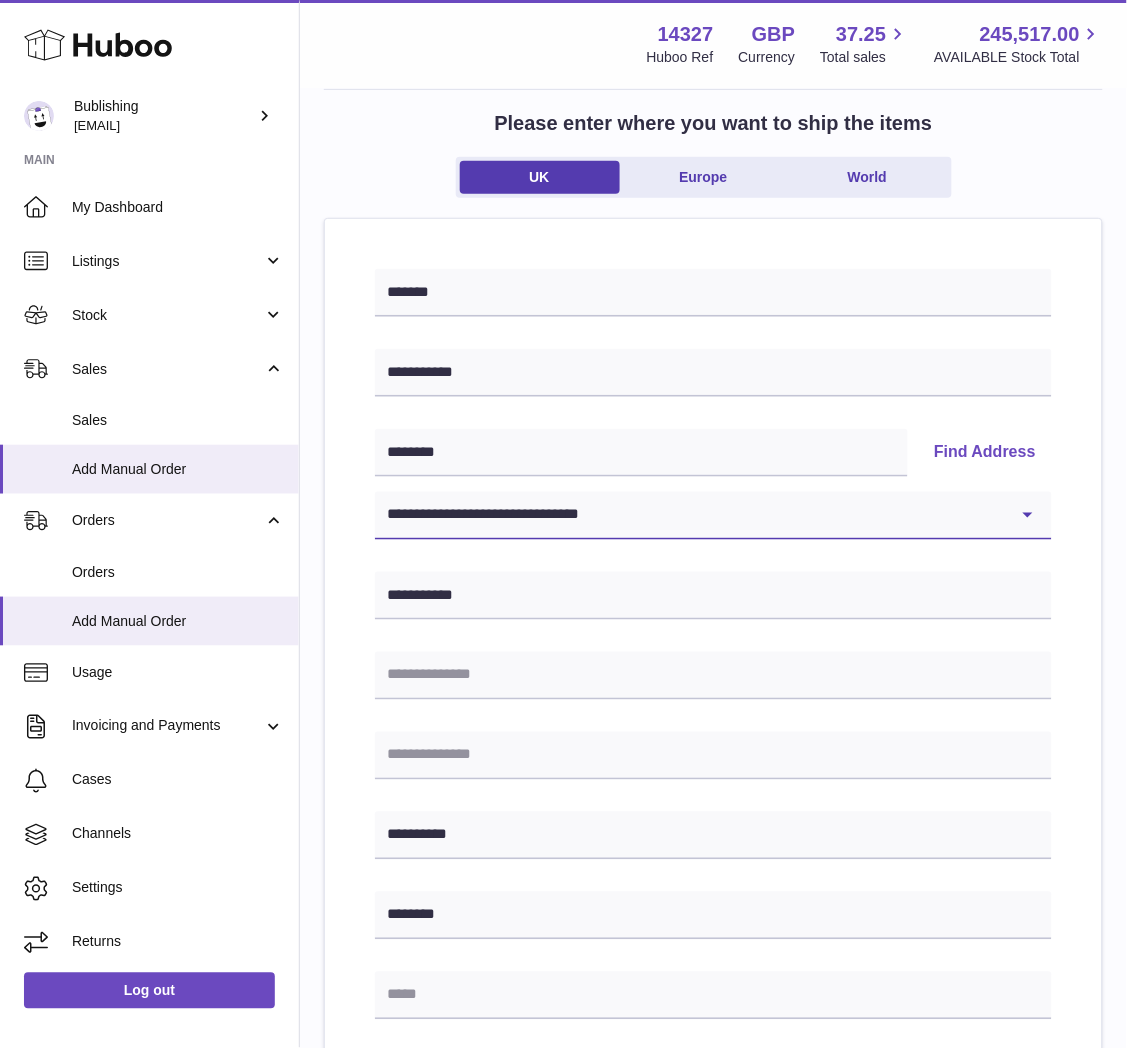 scroll, scrollTop: 333, scrollLeft: 0, axis: vertical 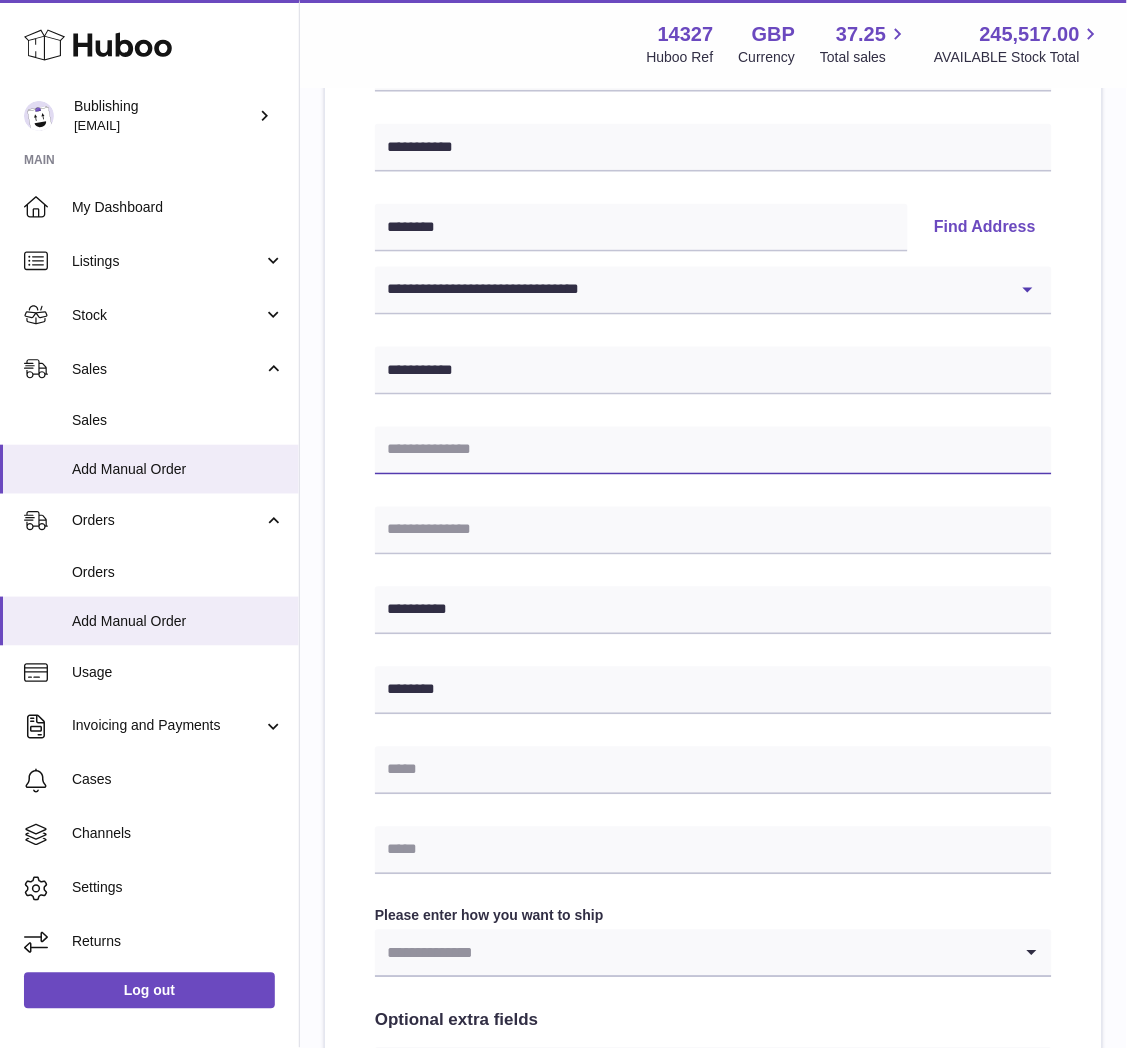 click at bounding box center (713, 451) 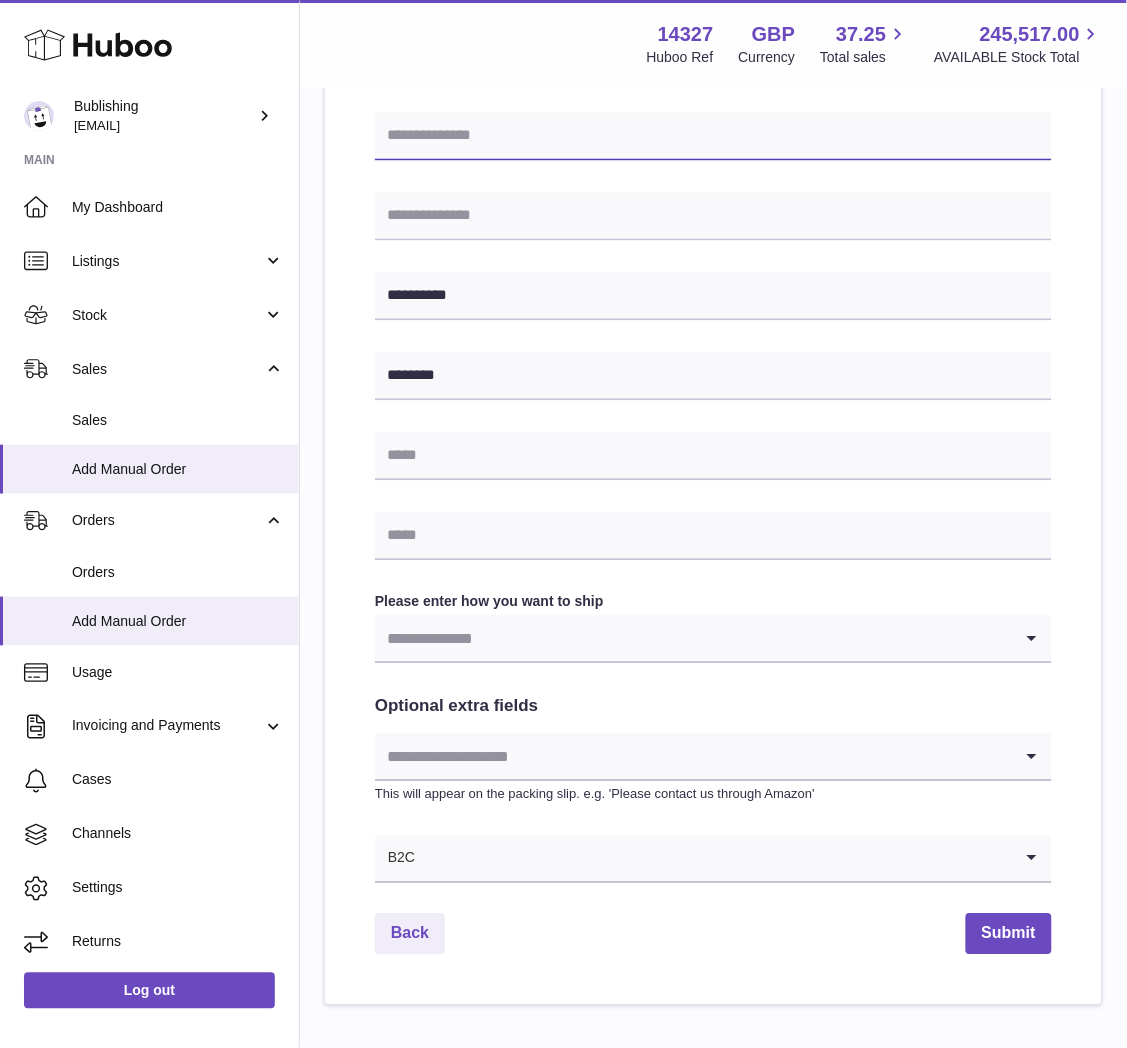 scroll, scrollTop: 317, scrollLeft: 0, axis: vertical 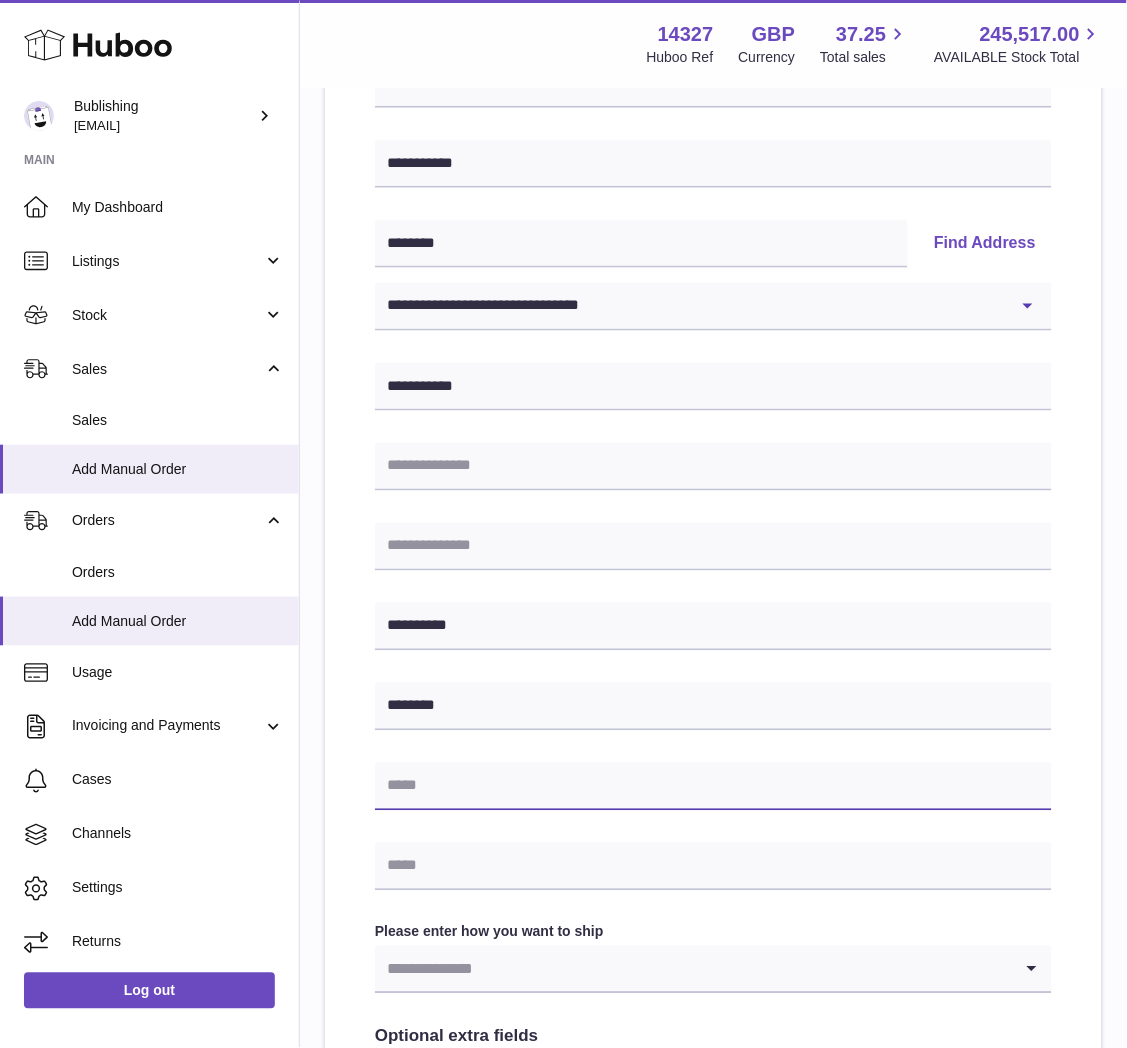 click at bounding box center (713, 787) 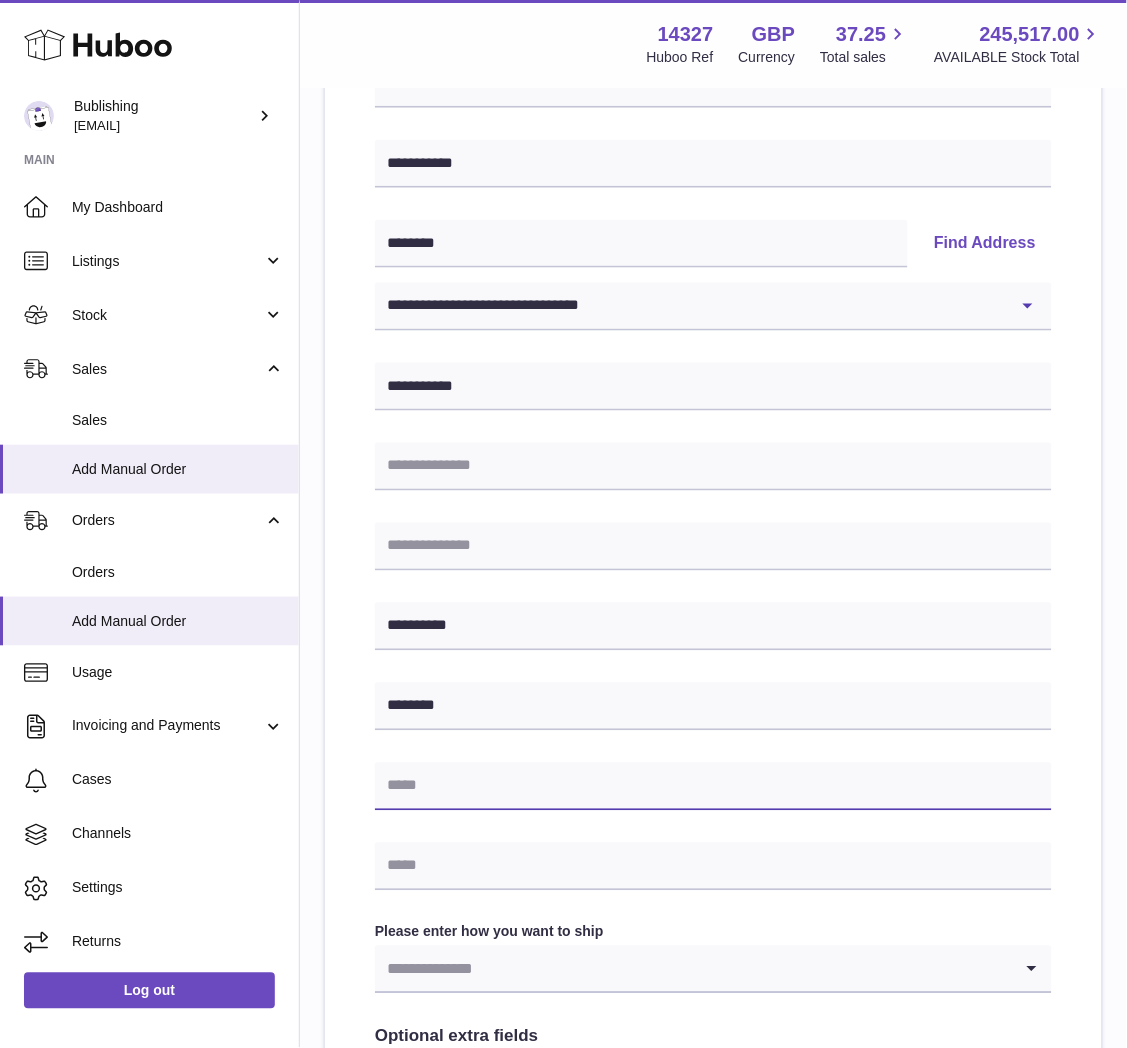 paste on "**********" 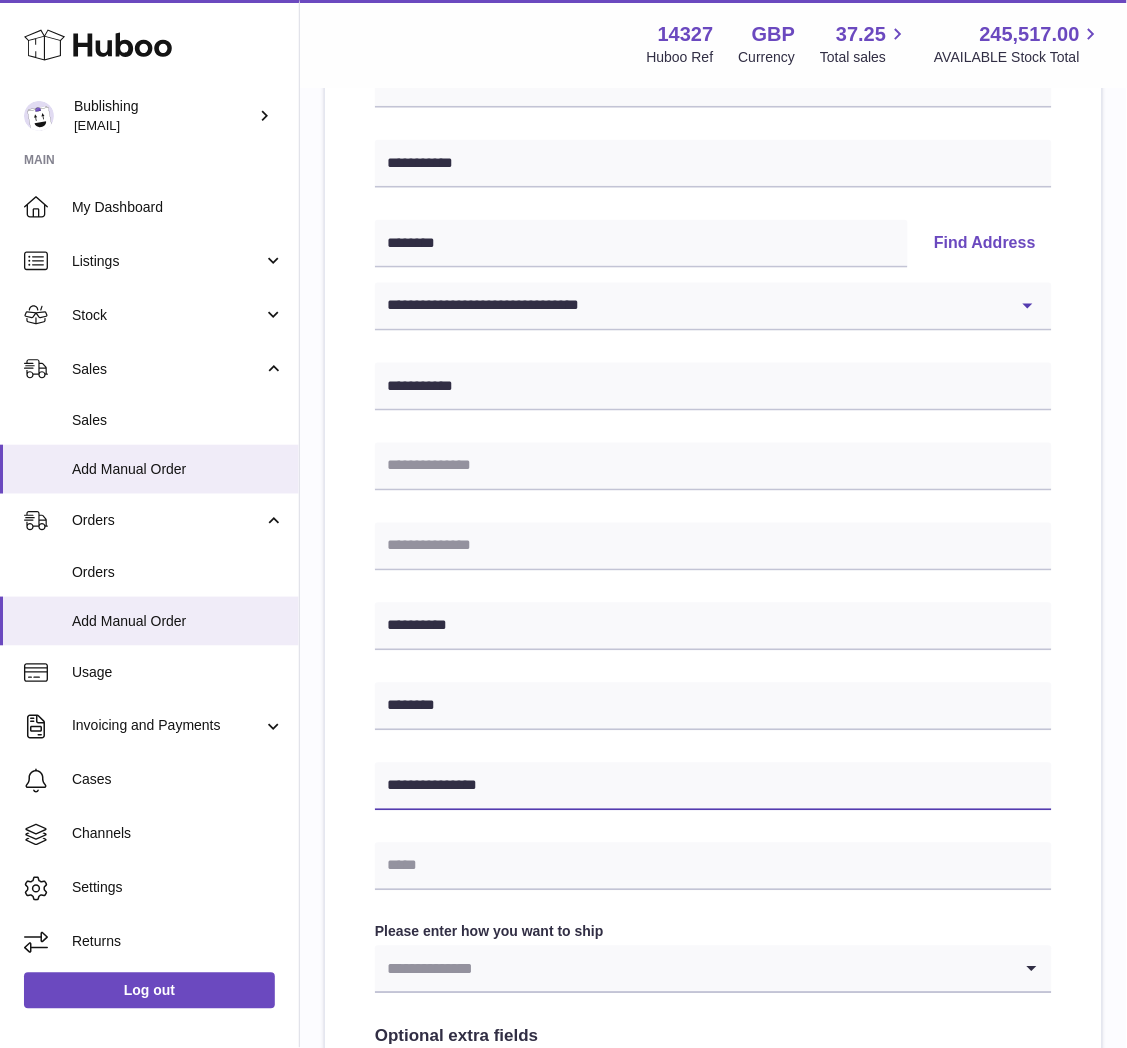 type on "**********" 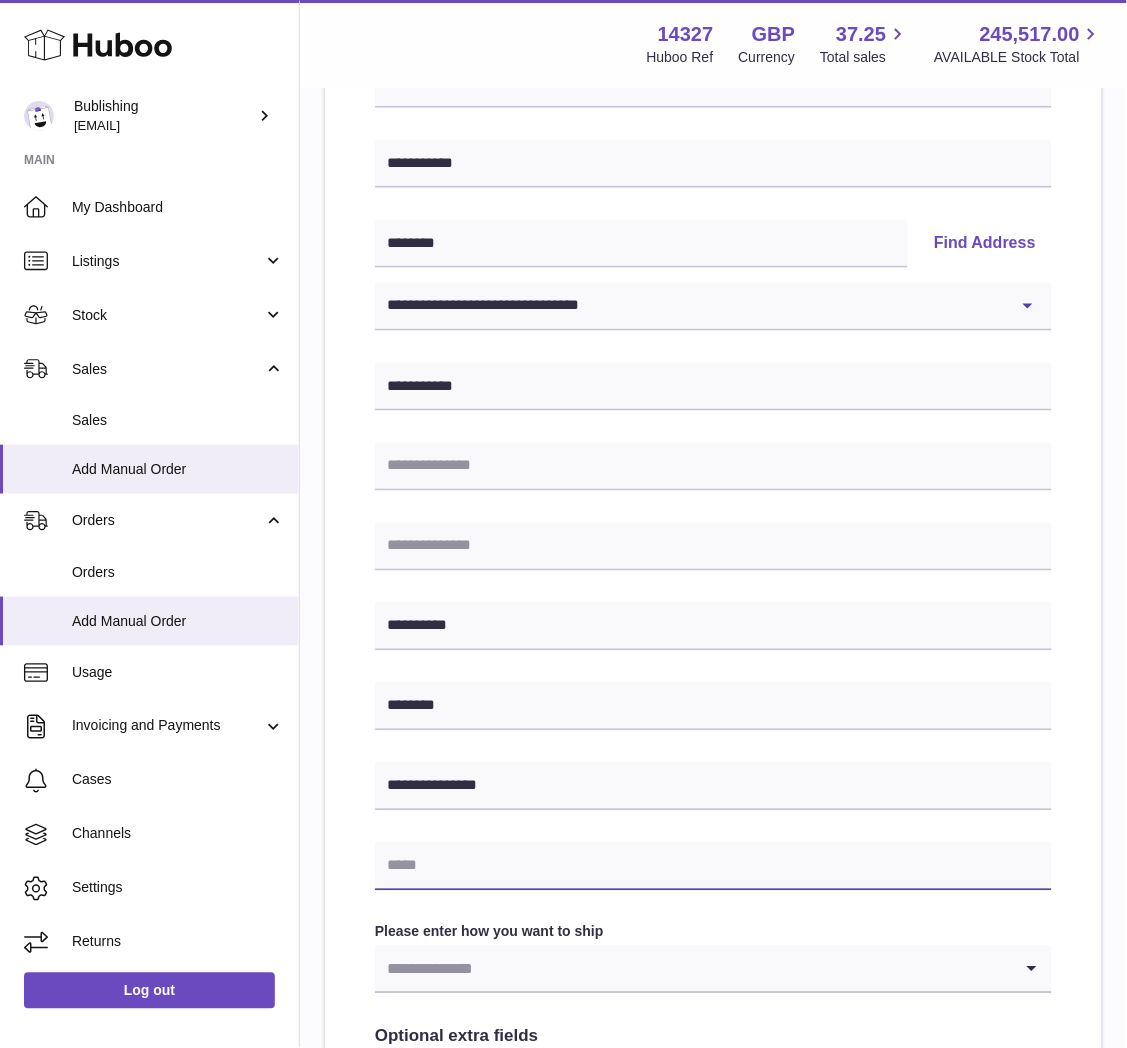 click at bounding box center (713, 867) 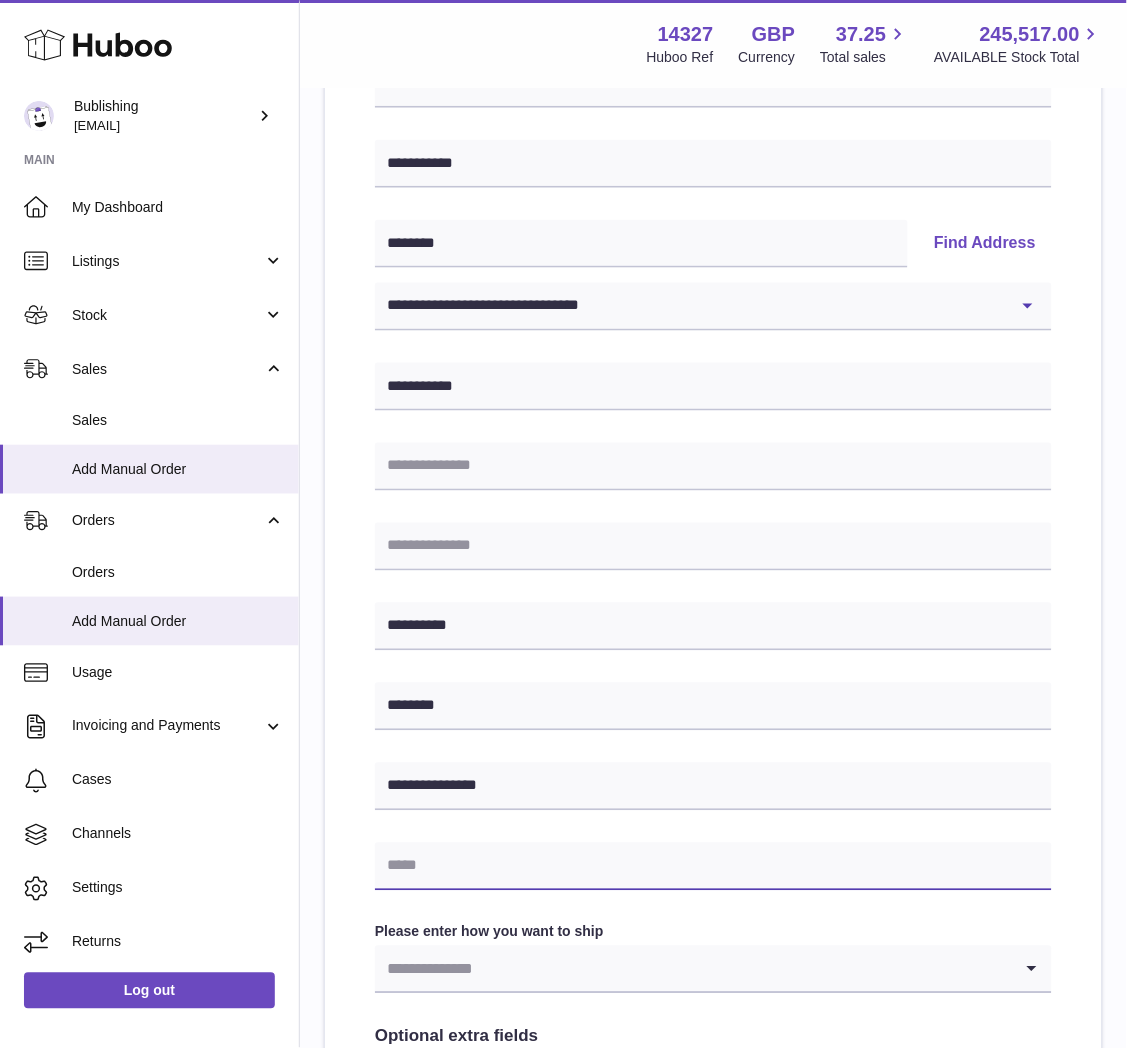 paste on "**********" 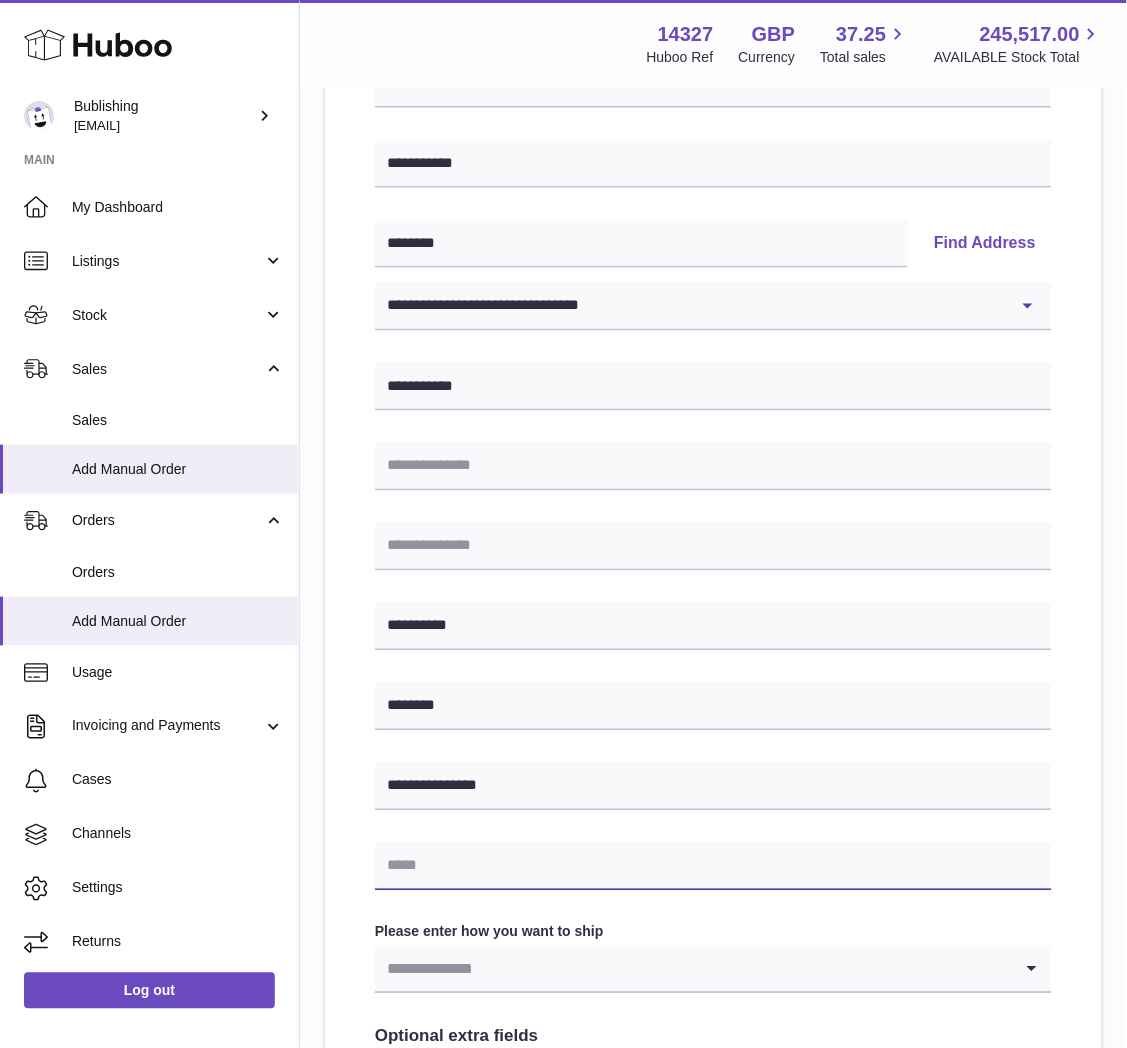 type on "**********" 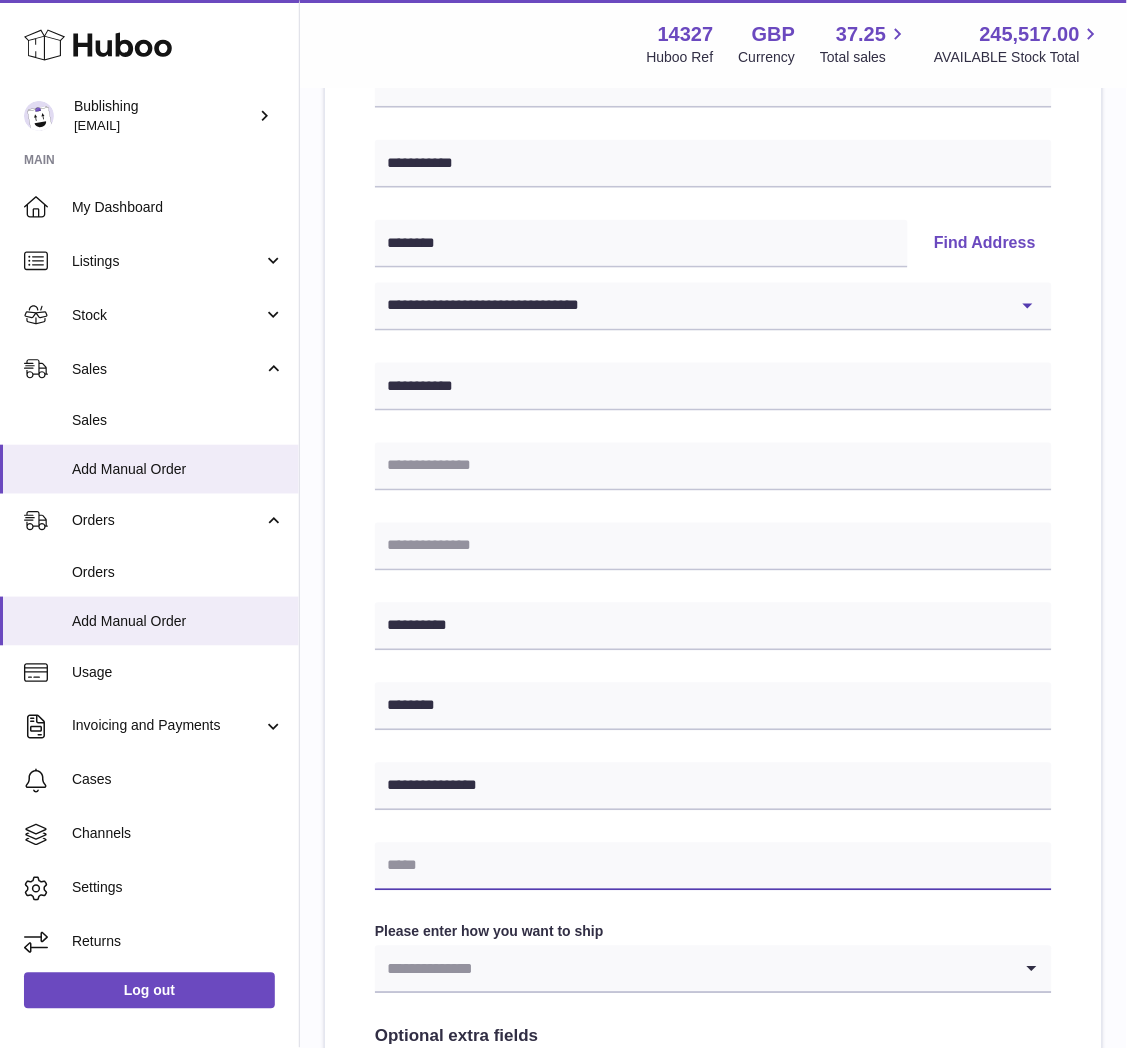 paste on "**********" 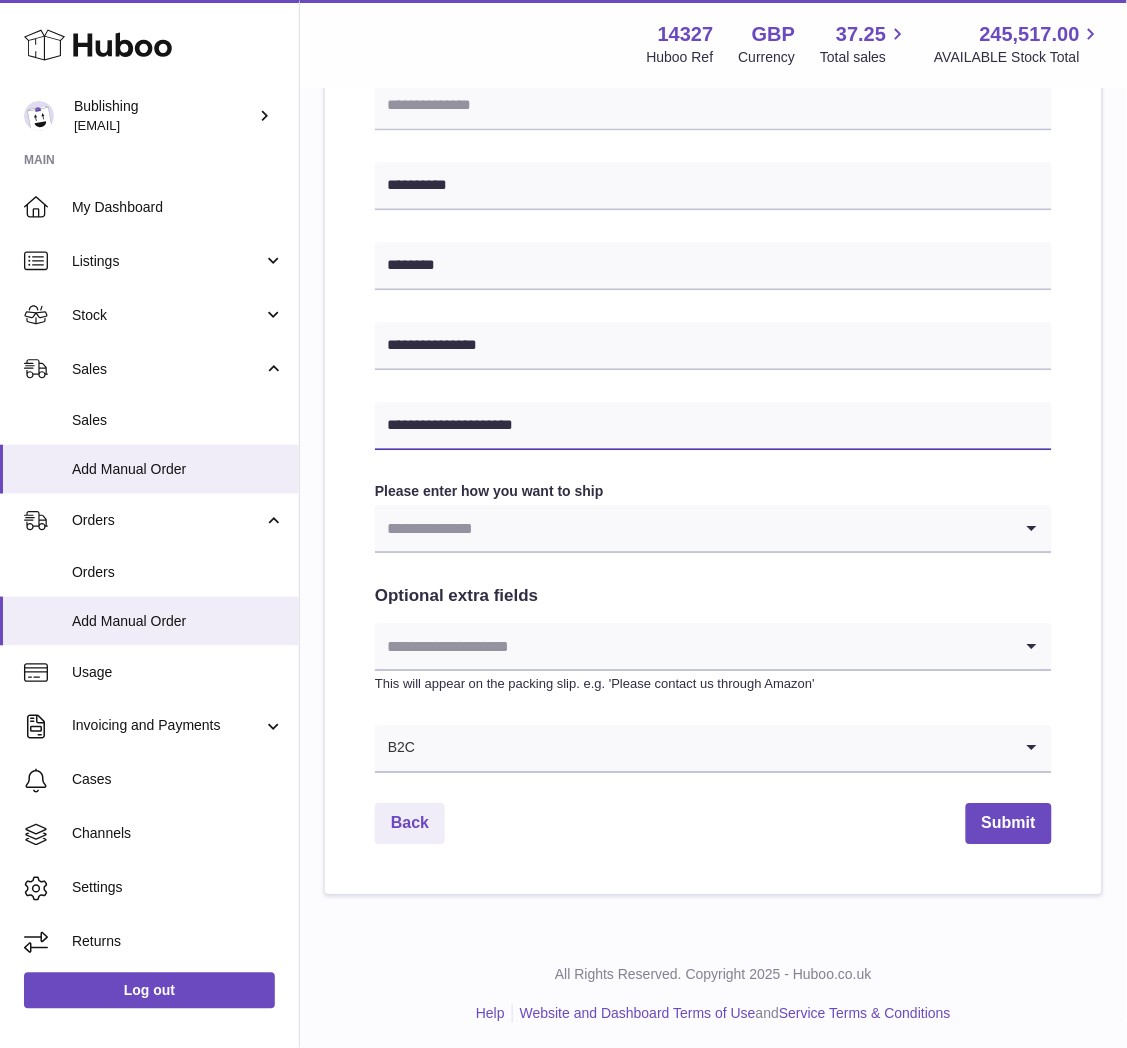 scroll, scrollTop: 762, scrollLeft: 0, axis: vertical 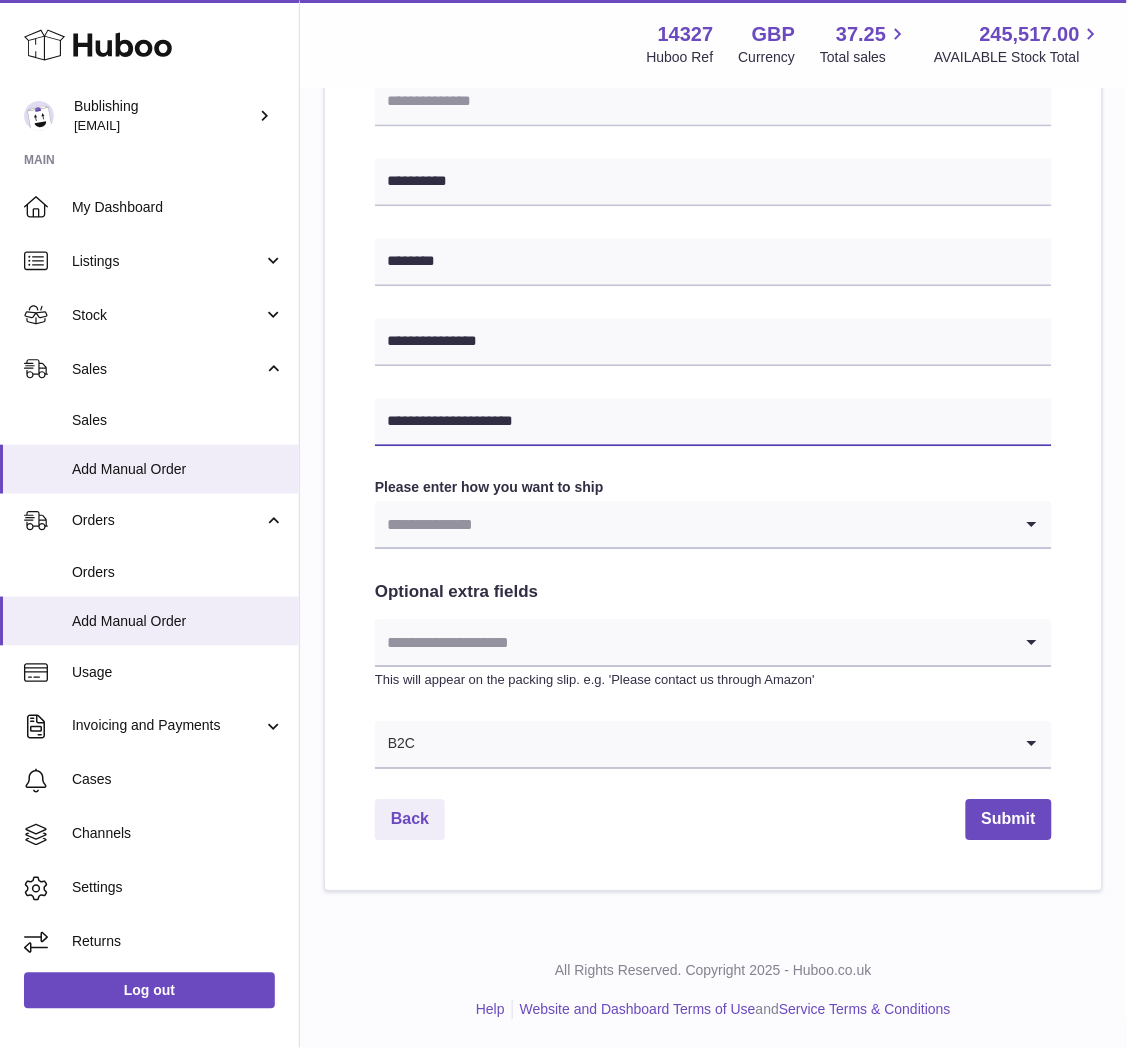 type on "**********" 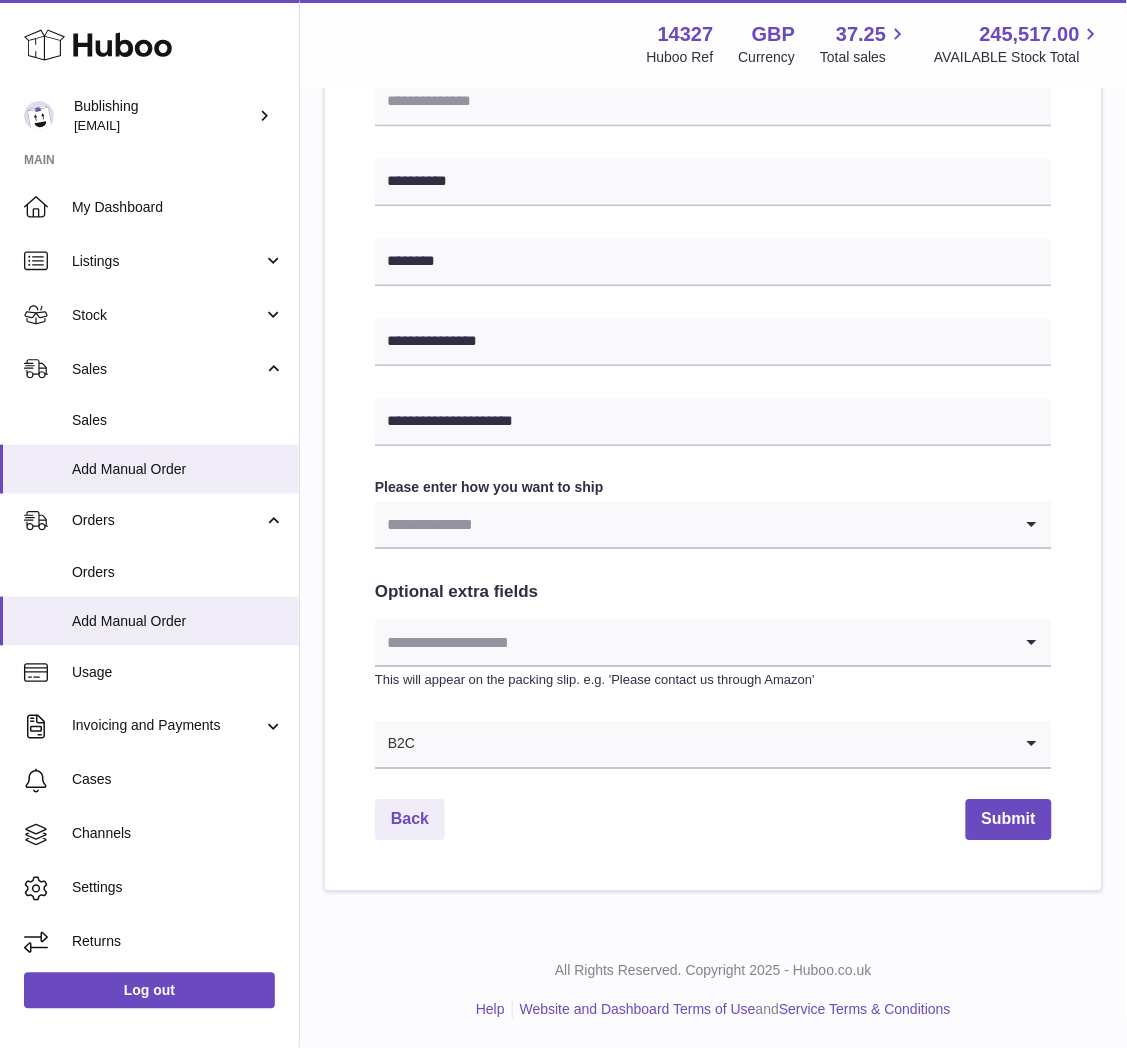 click at bounding box center (693, 524) 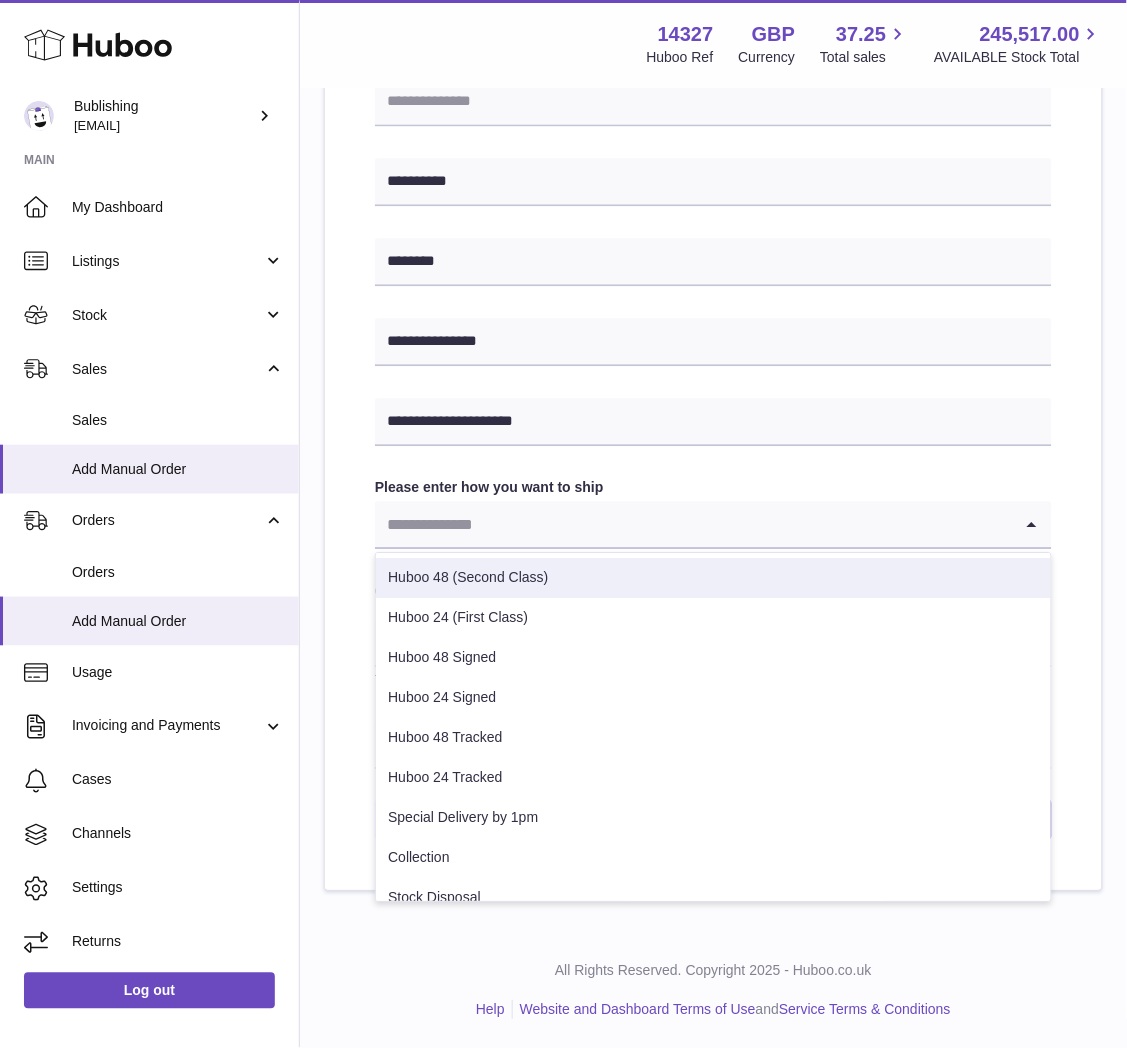 click on "Huboo 48 (Second Class)" at bounding box center (713, 578) 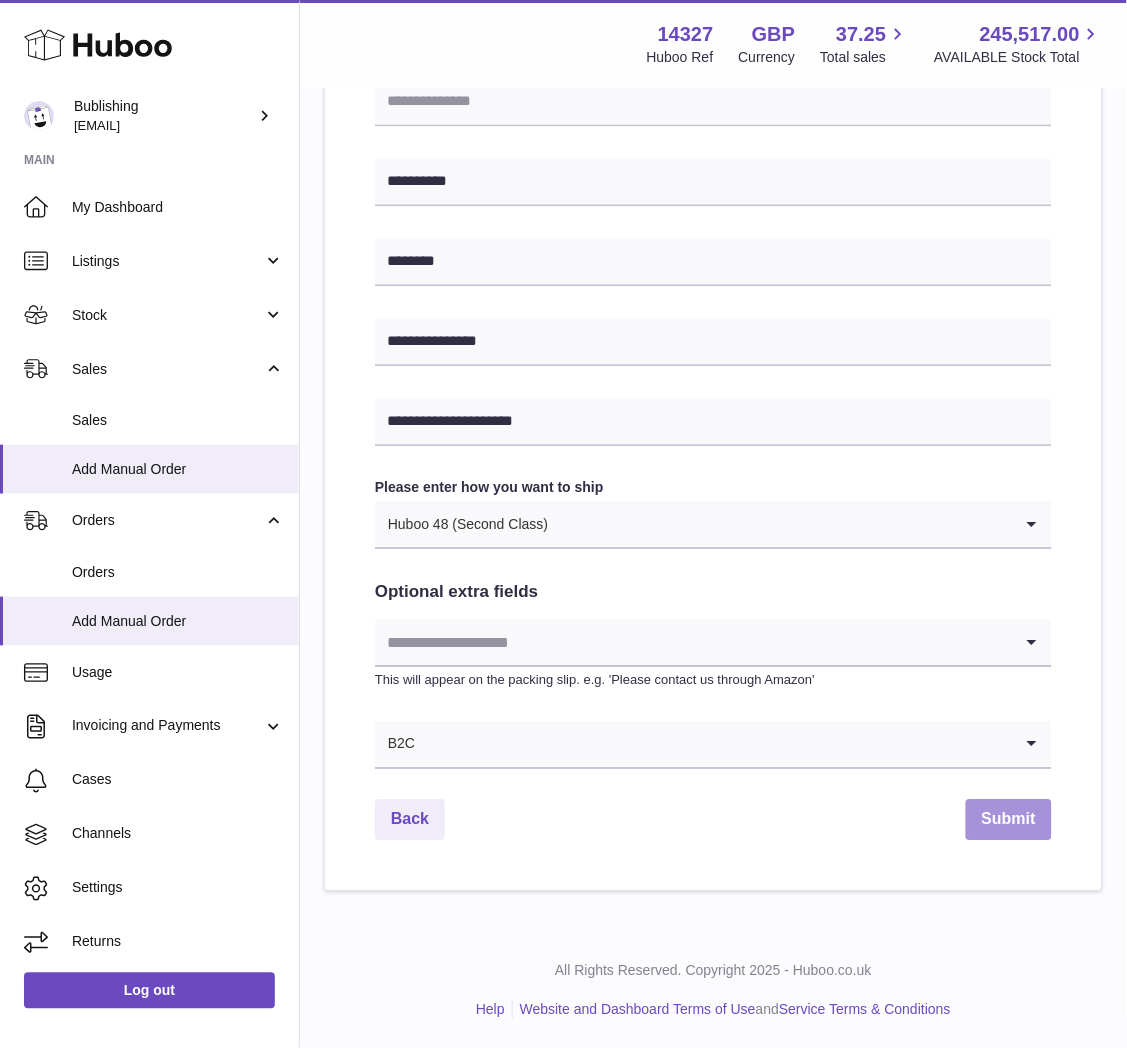 click on "Submit" at bounding box center [1009, 819] 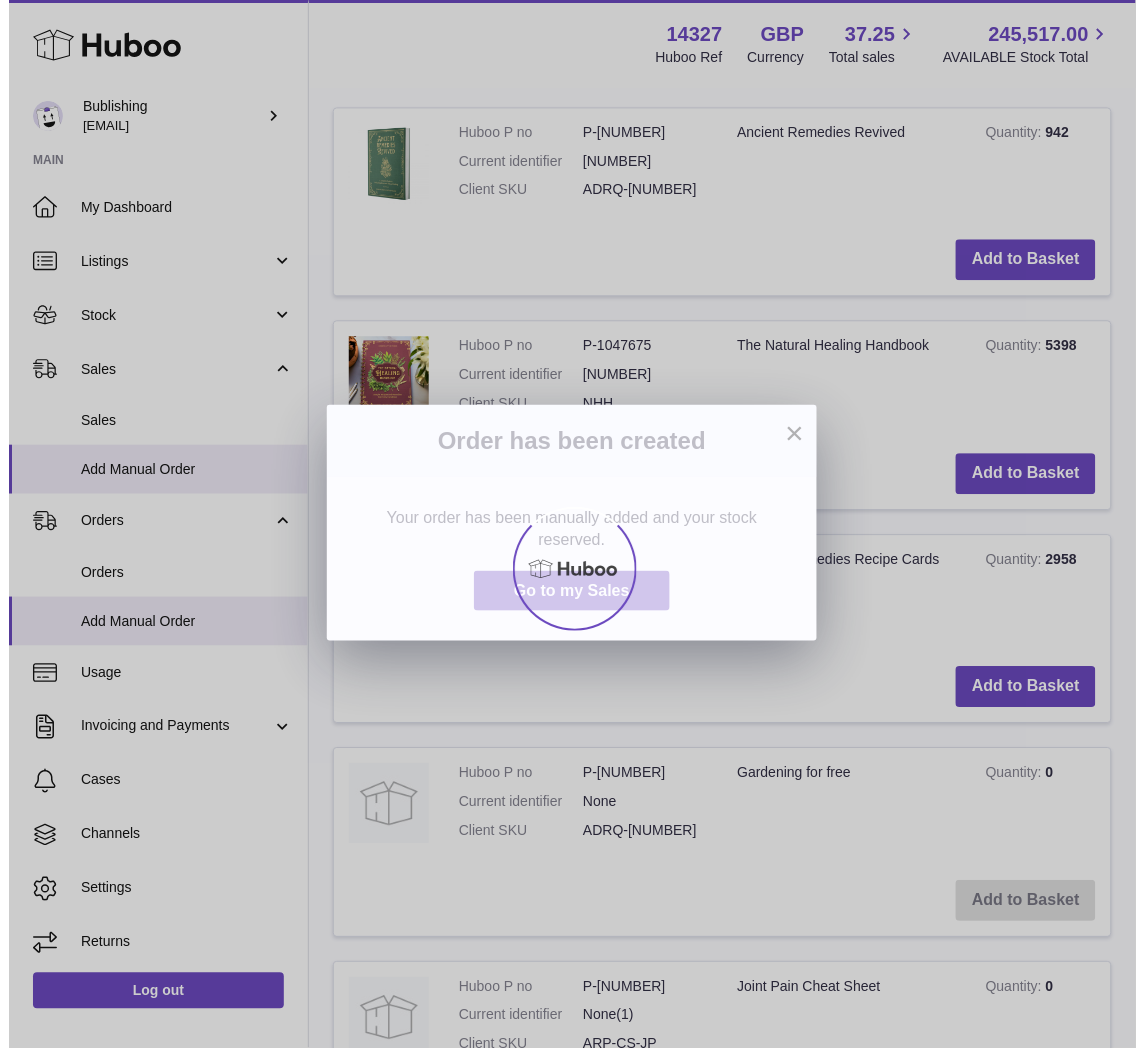 scroll, scrollTop: 0, scrollLeft: 0, axis: both 